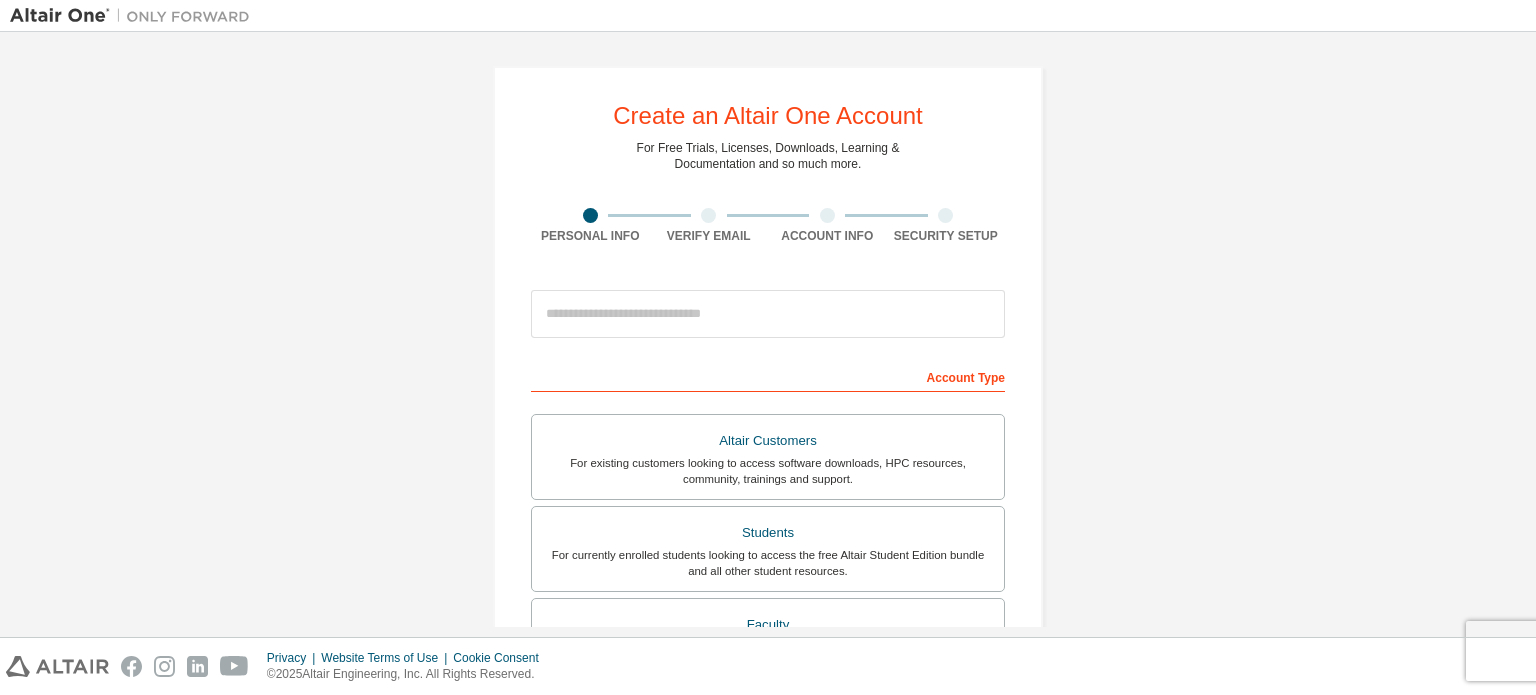 scroll, scrollTop: 0, scrollLeft: 0, axis: both 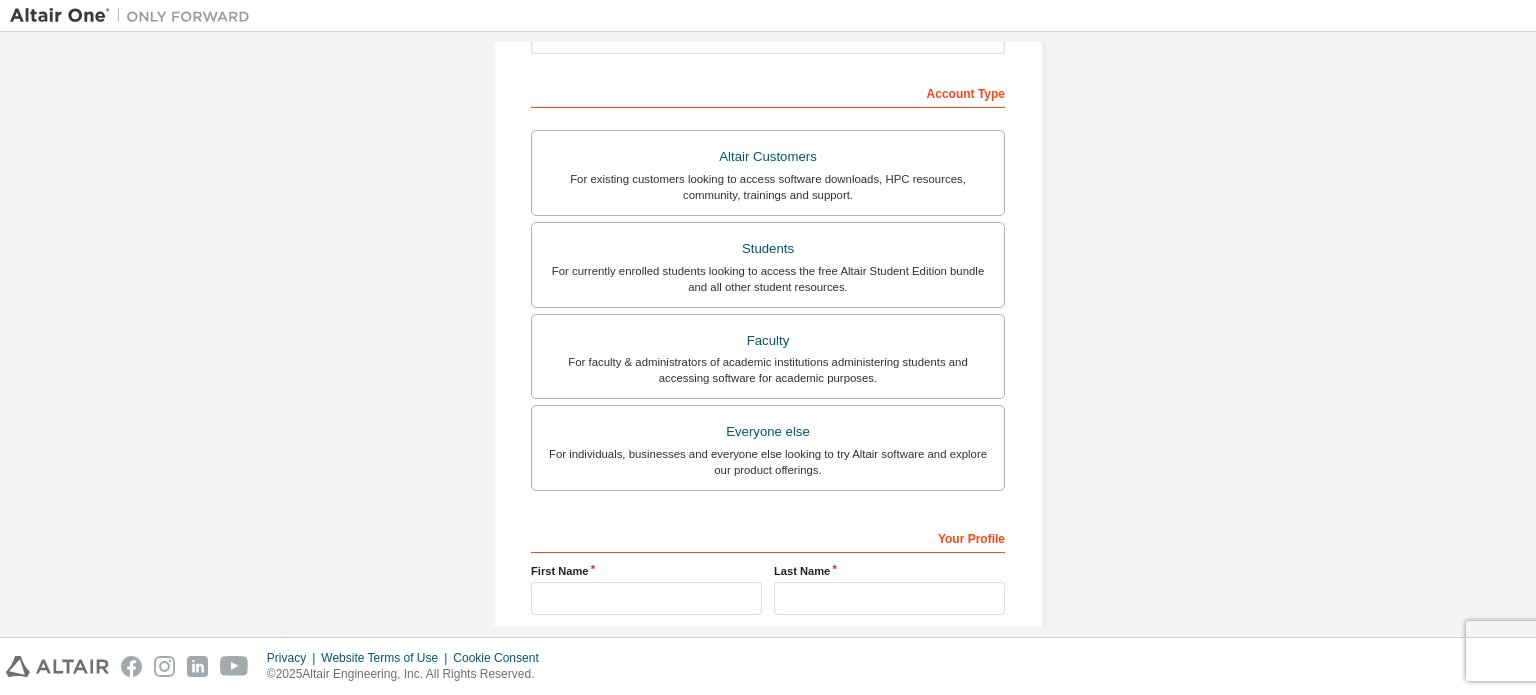 click on "Everyone else" at bounding box center (768, 432) 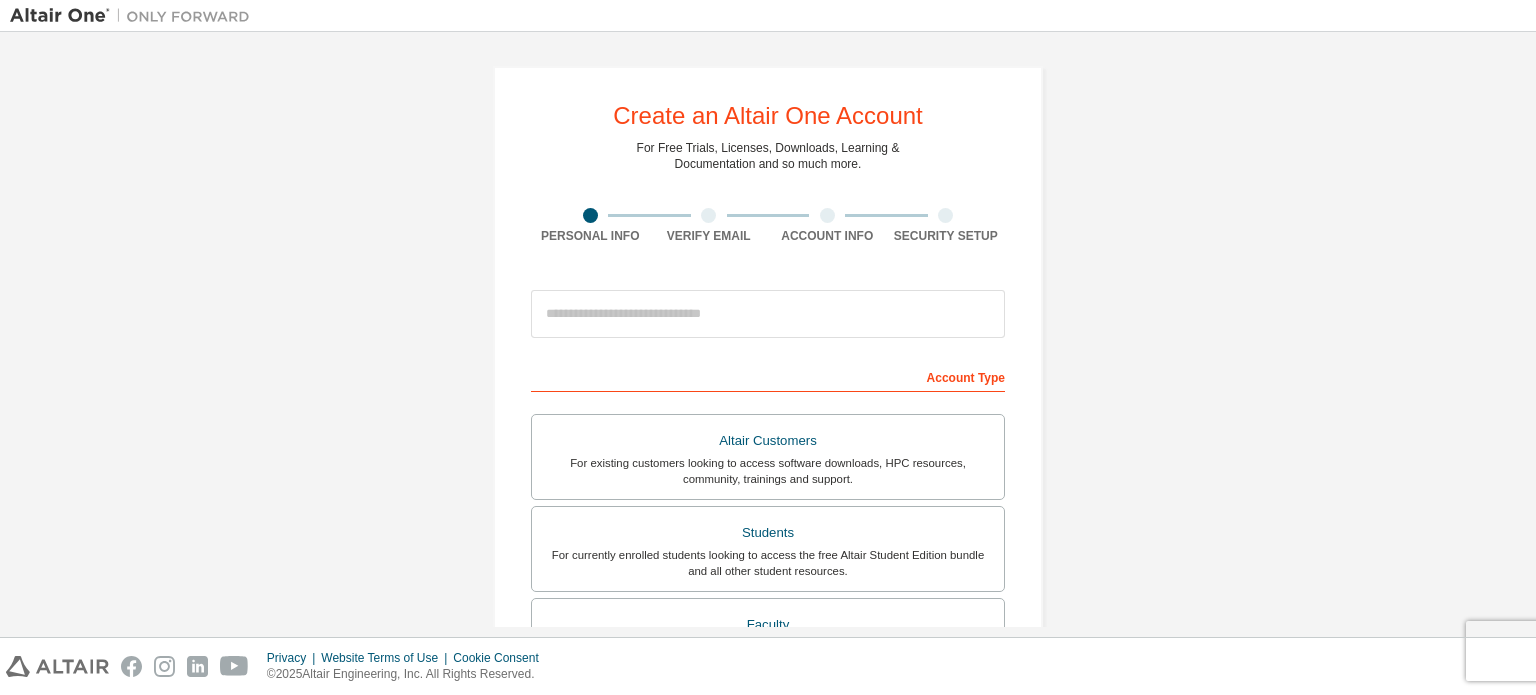 scroll, scrollTop: 0, scrollLeft: 0, axis: both 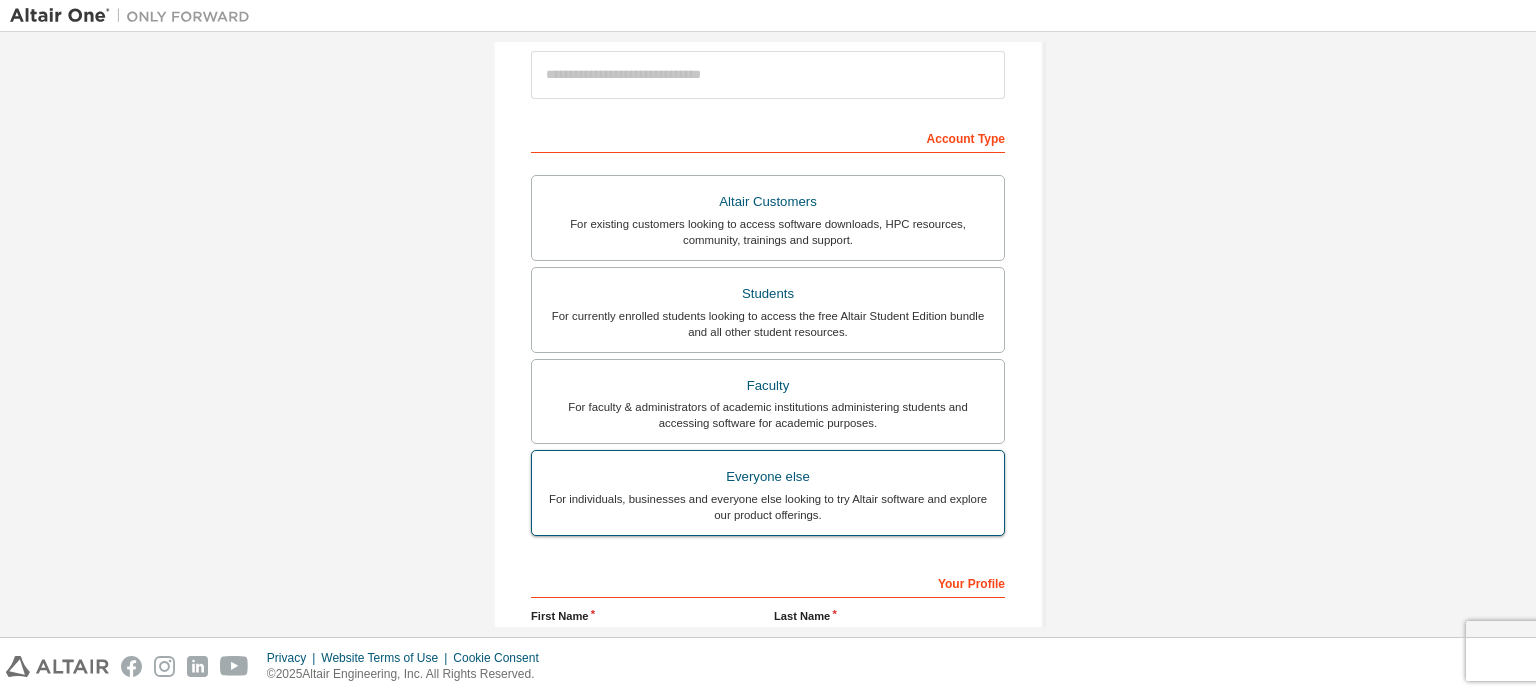 click on "Everyone else" at bounding box center (768, 477) 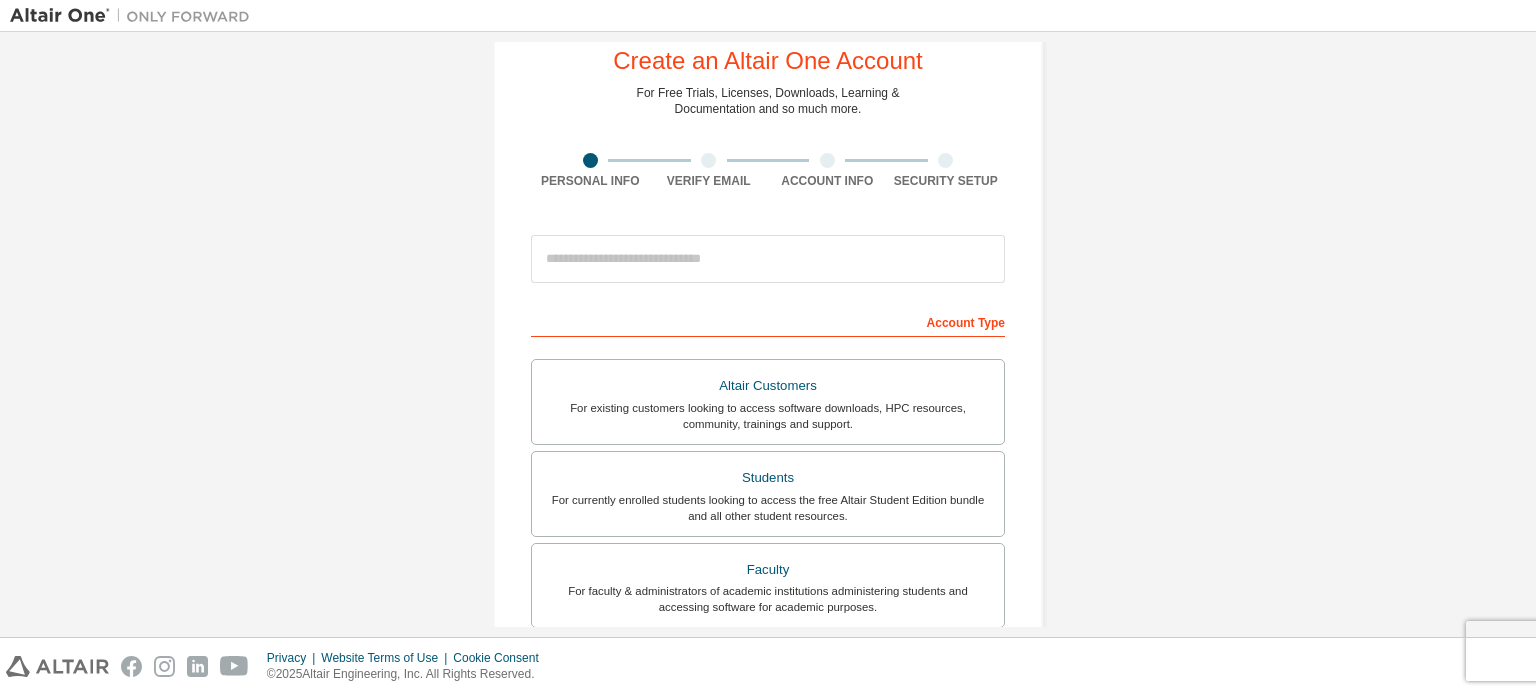 scroll, scrollTop: 31, scrollLeft: 0, axis: vertical 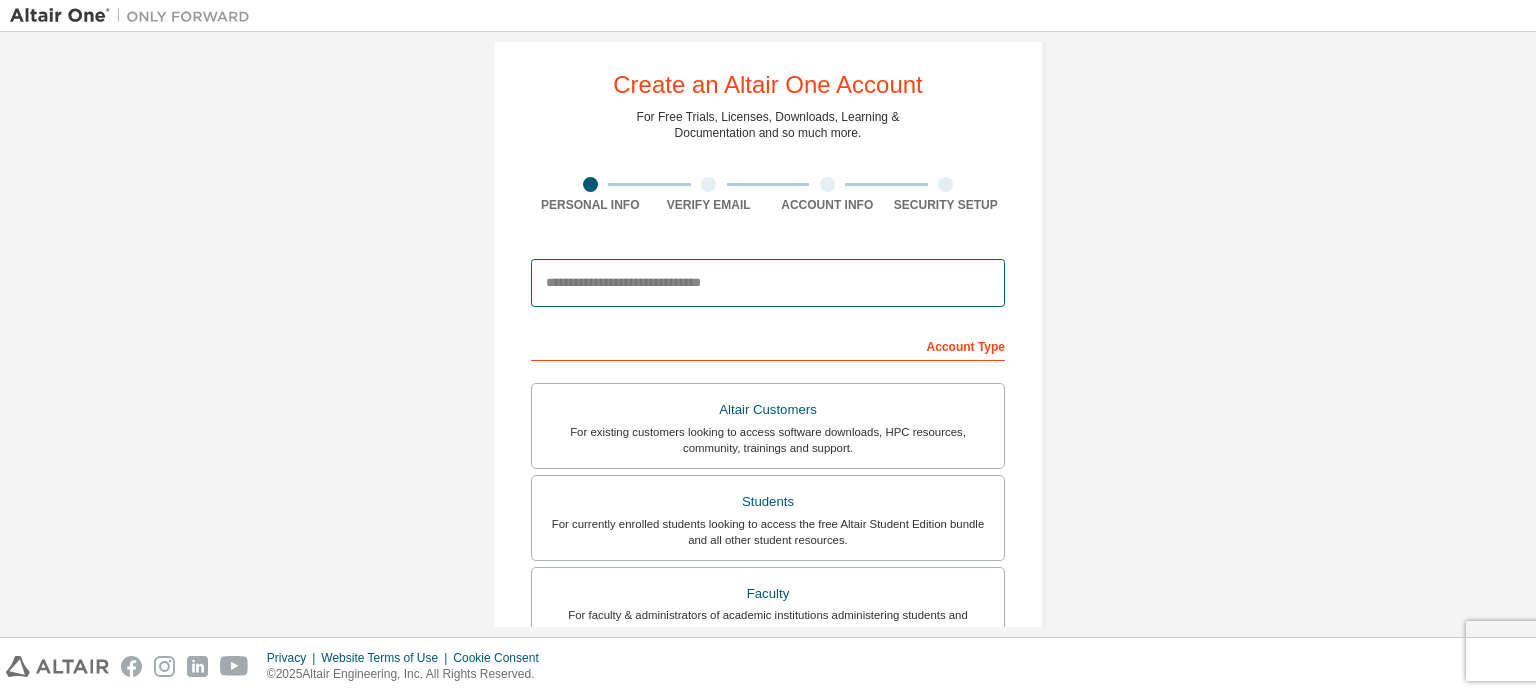 click at bounding box center [768, 283] 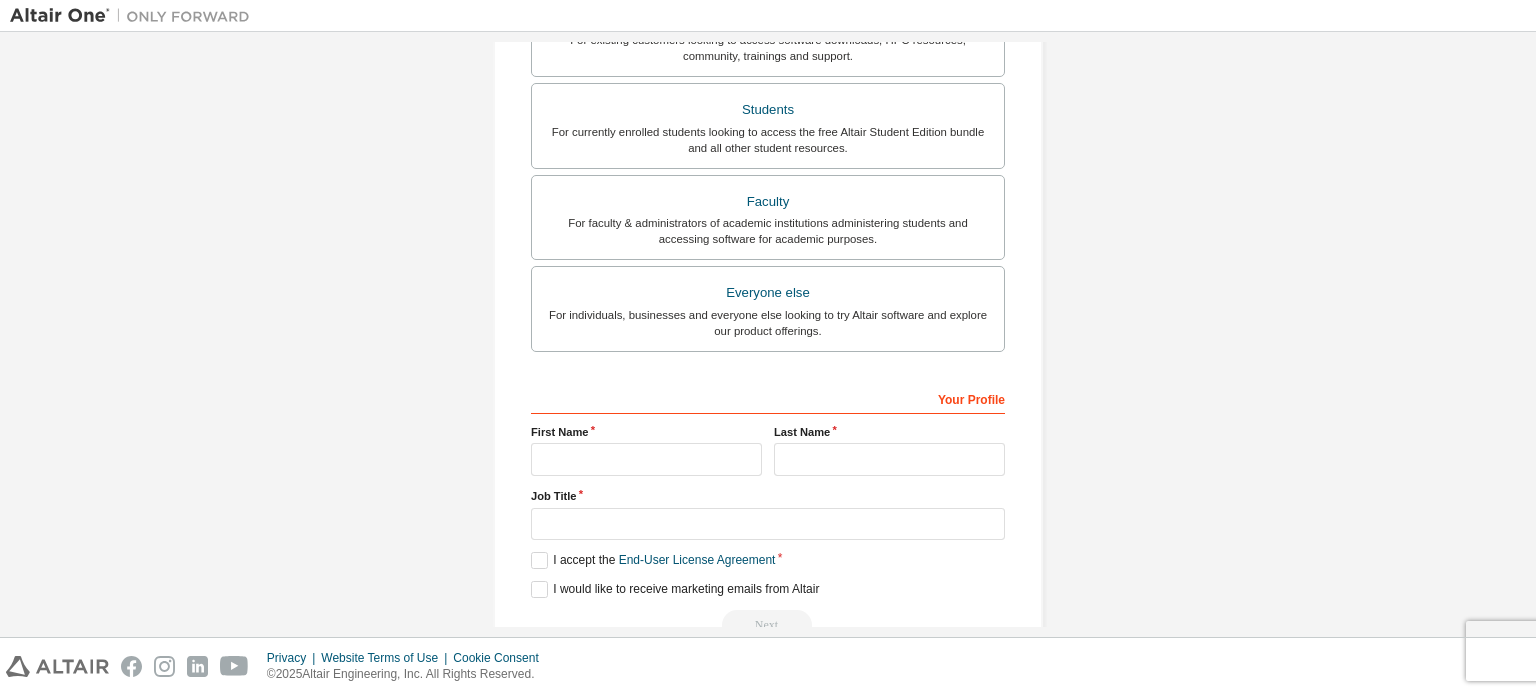 scroll, scrollTop: 469, scrollLeft: 0, axis: vertical 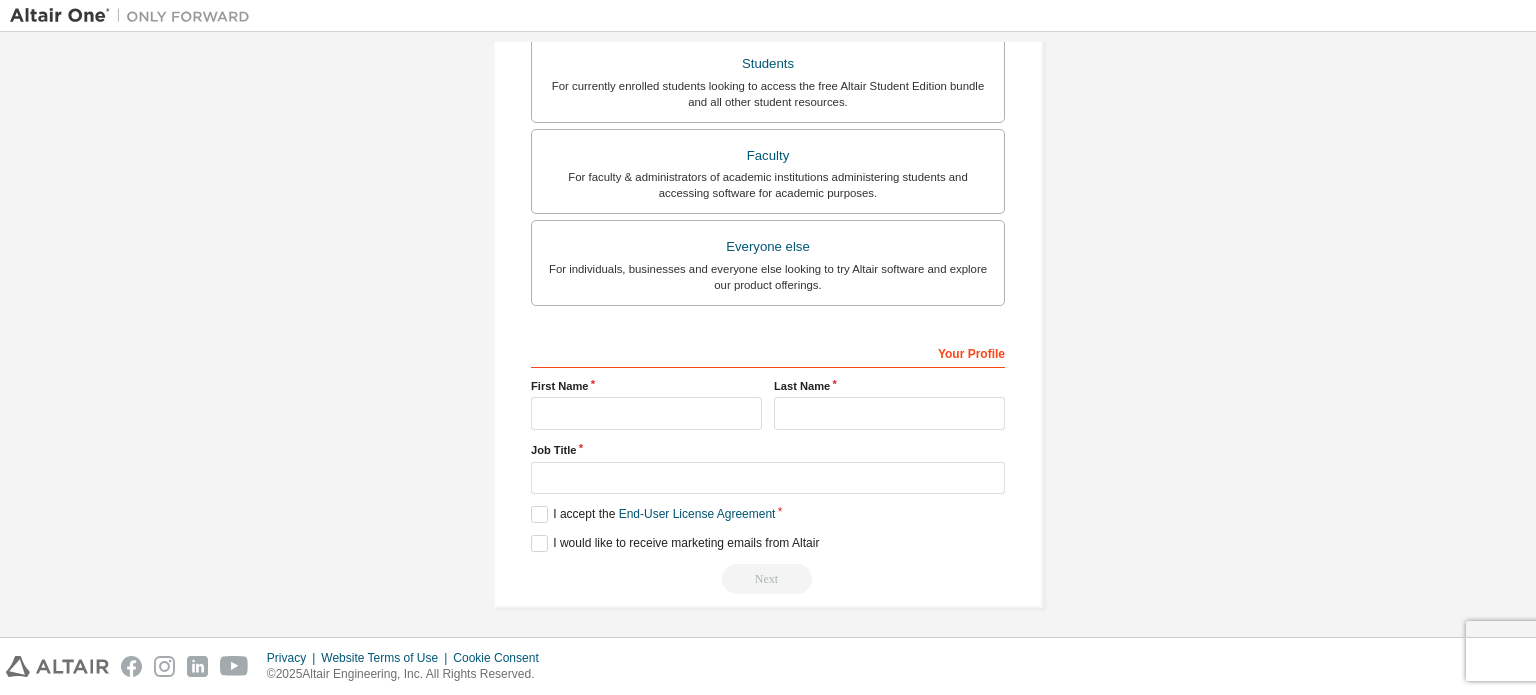type on "**********" 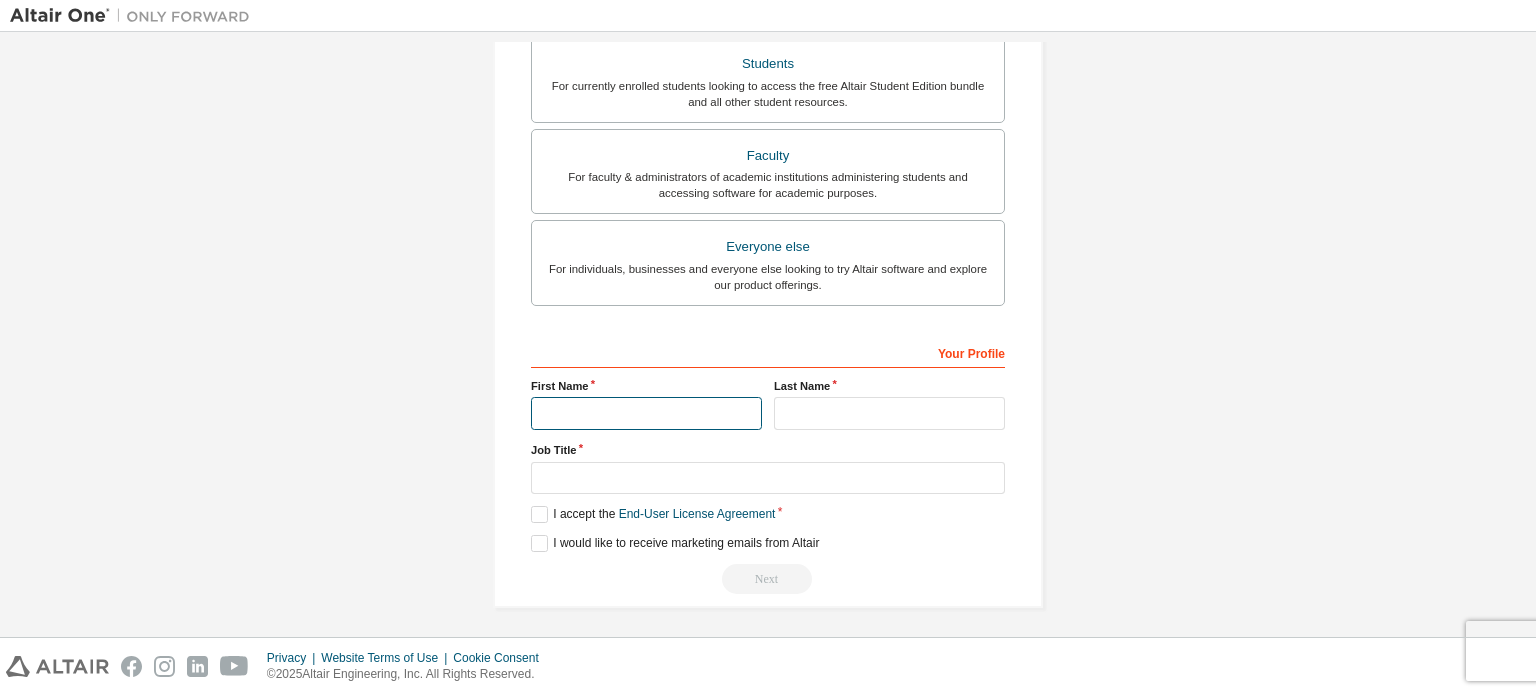 click at bounding box center [646, 413] 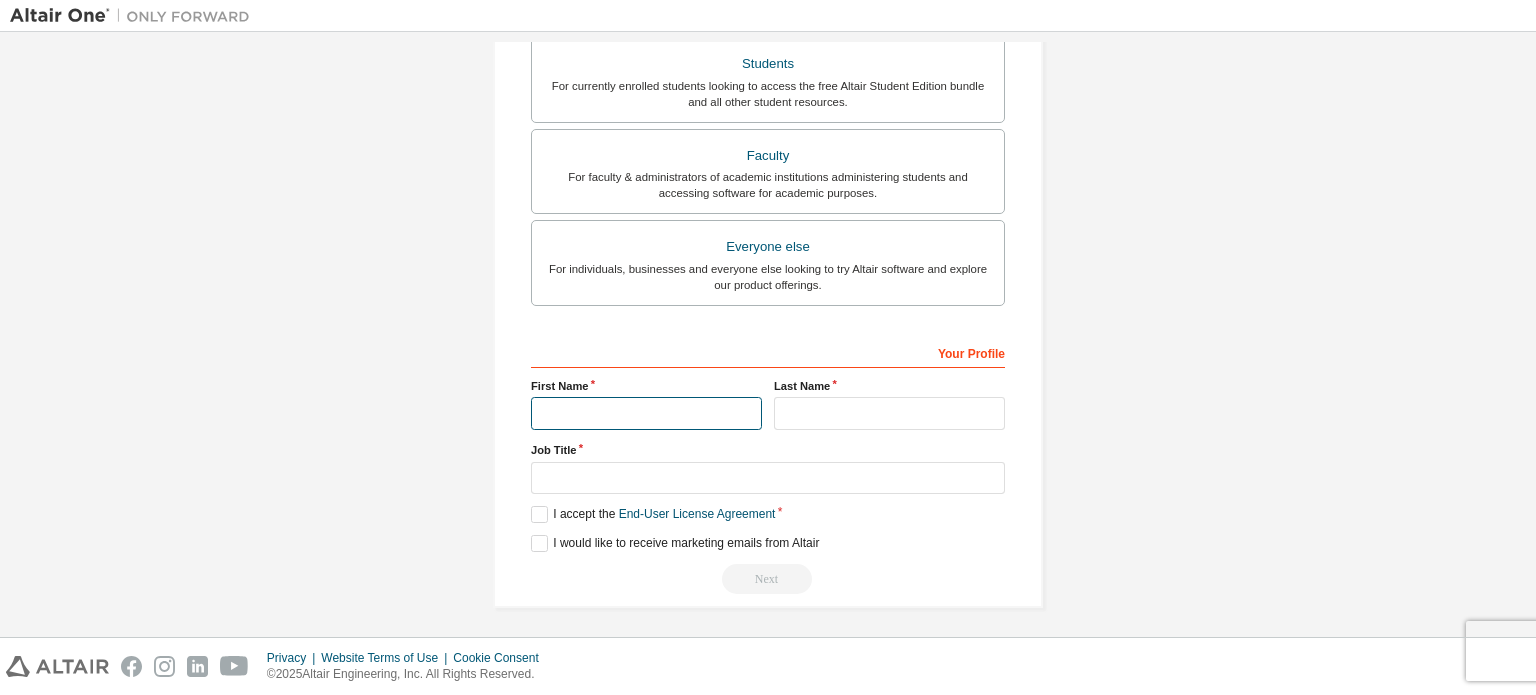 type on "**********" 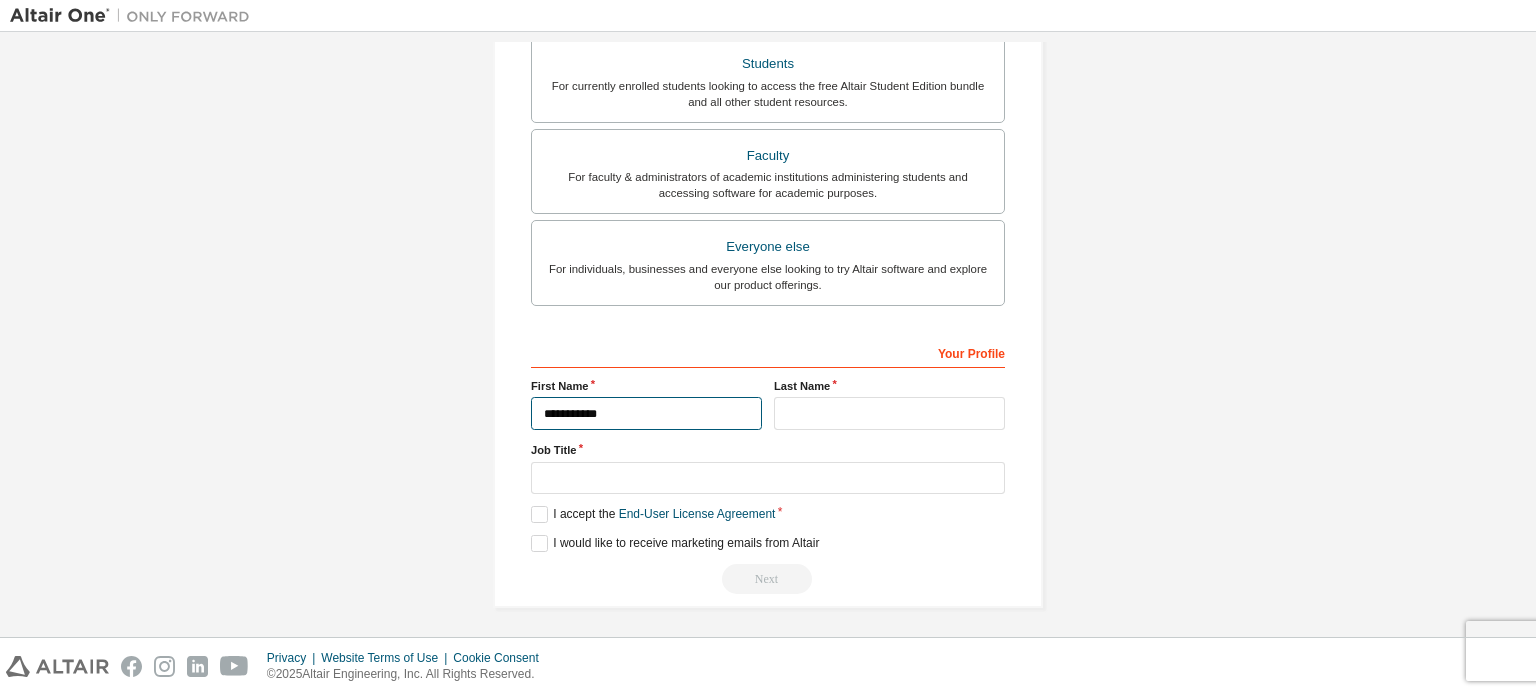 type on "*******" 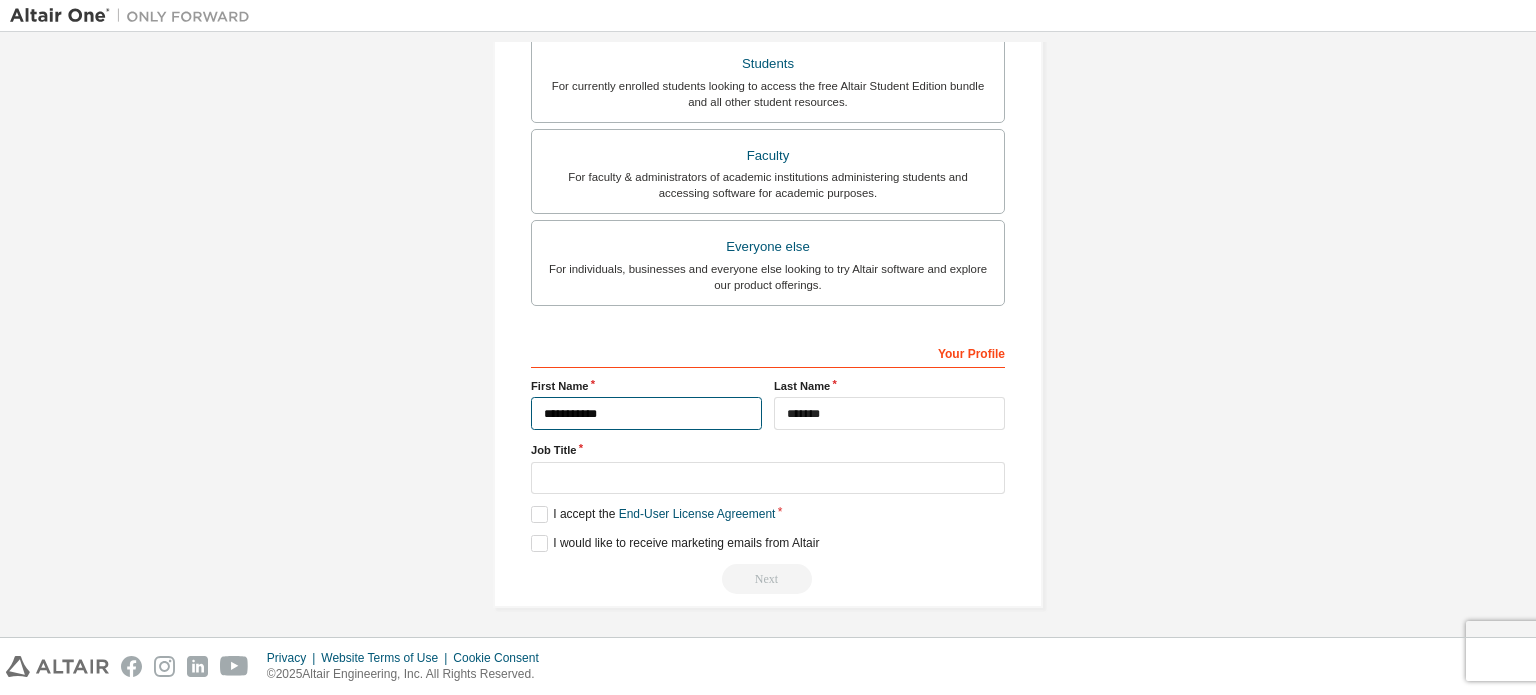 click on "**********" at bounding box center (646, 413) 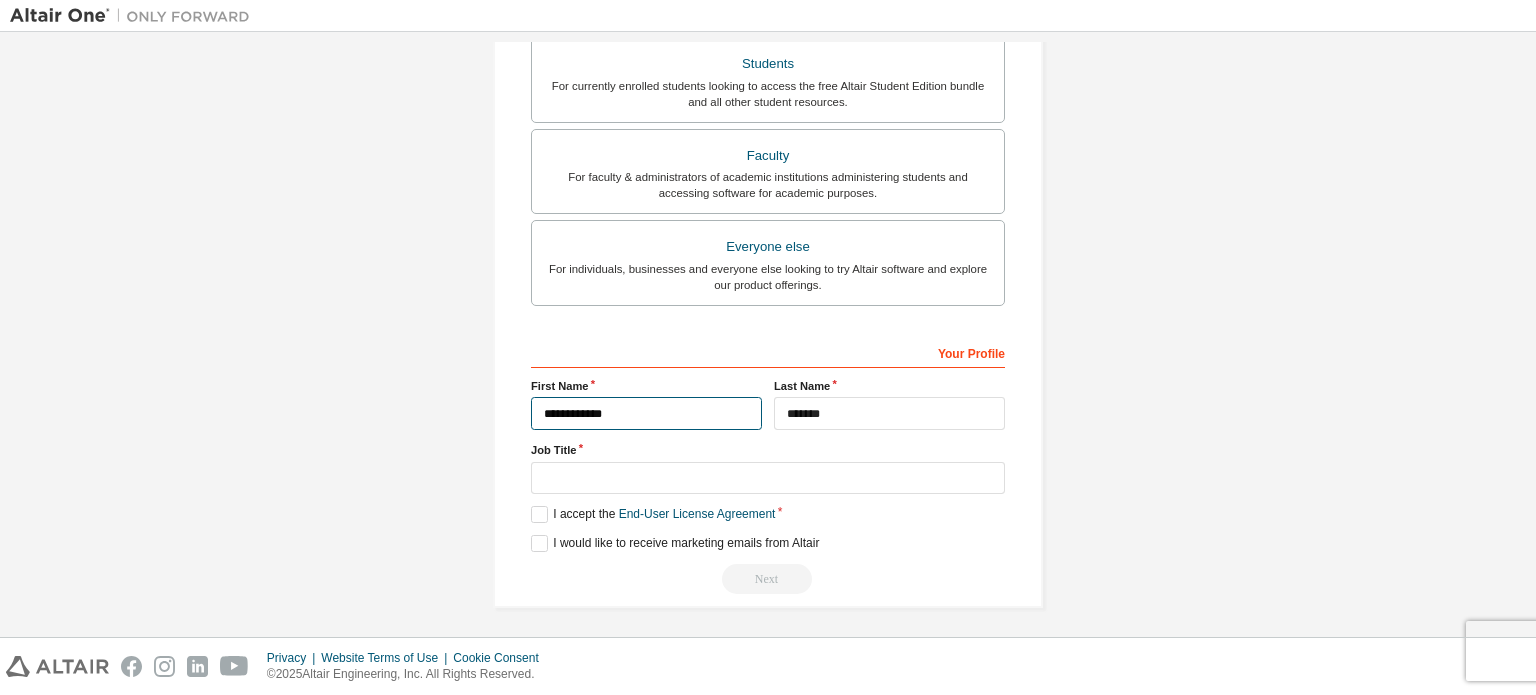 click on "**********" at bounding box center (646, 413) 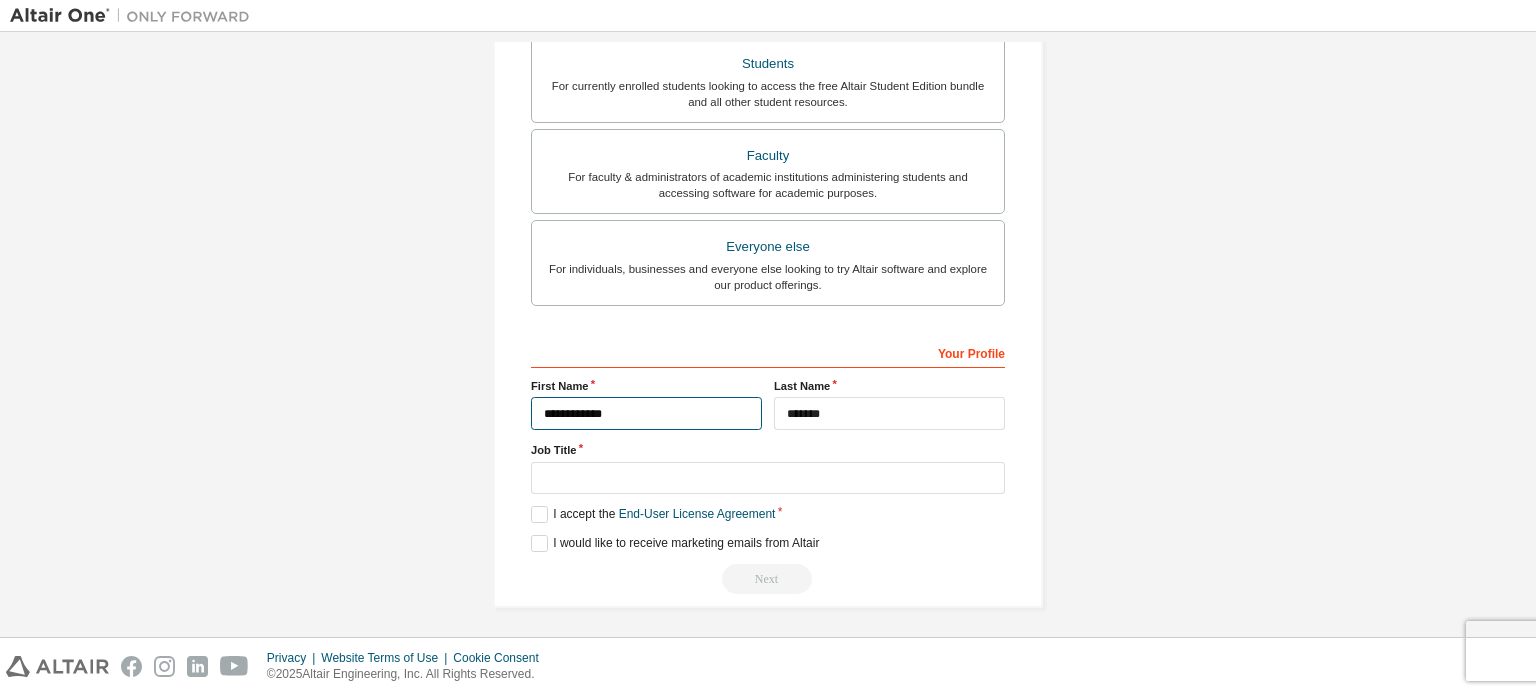 type on "**********" 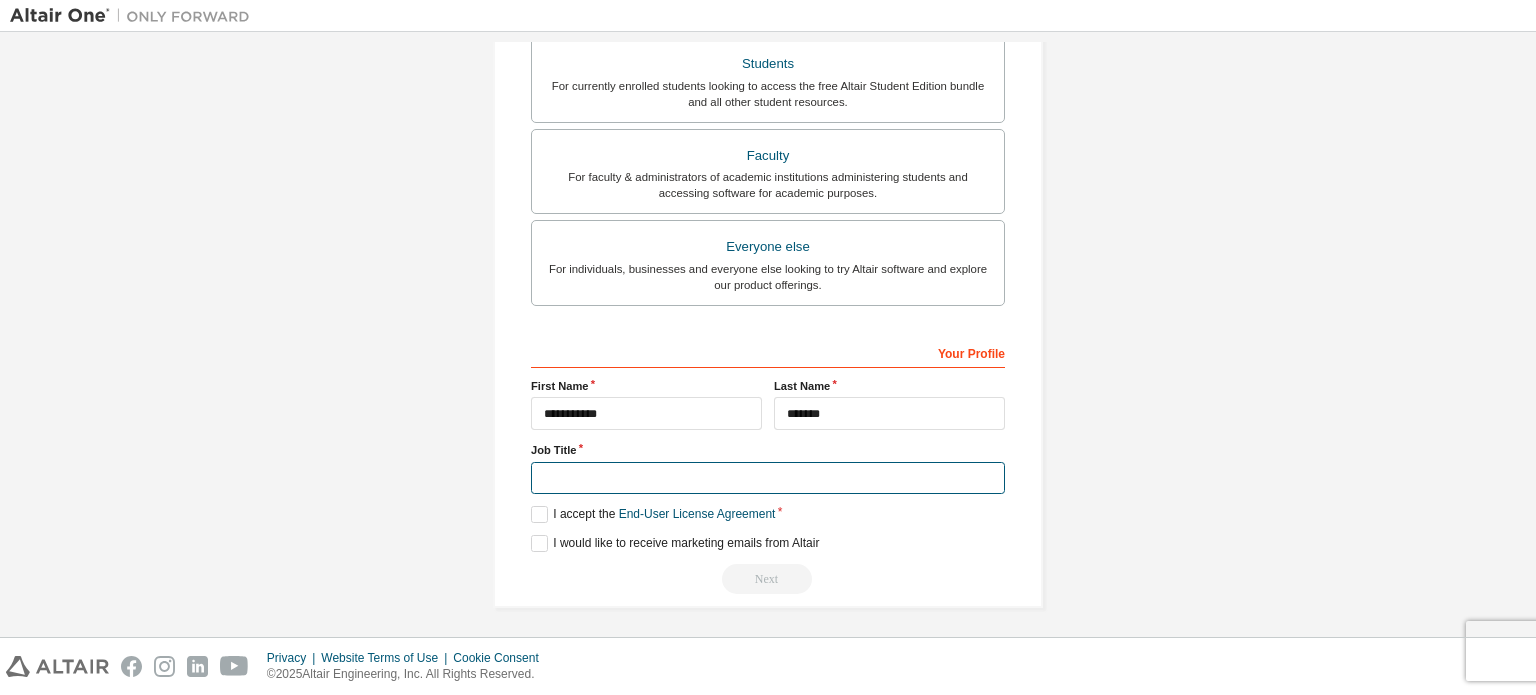 click at bounding box center (768, 478) 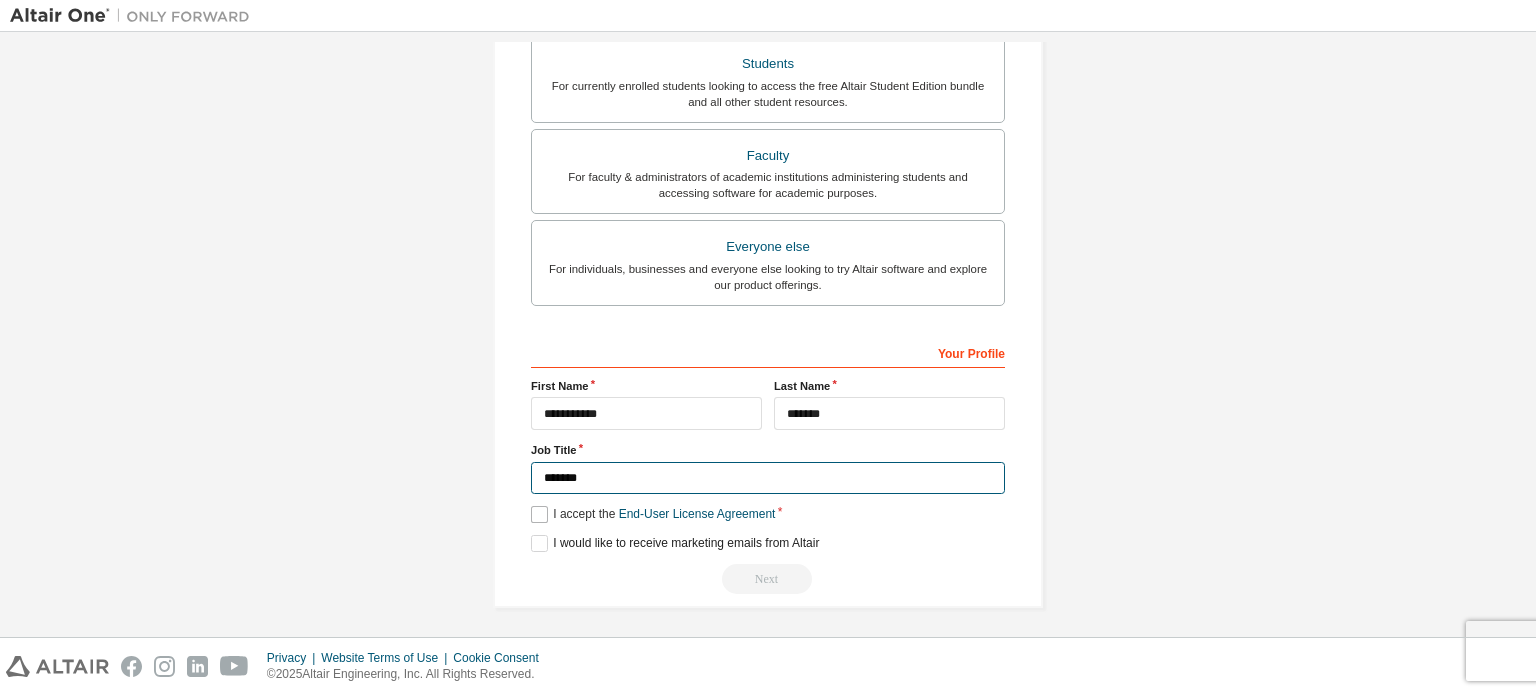 type on "*******" 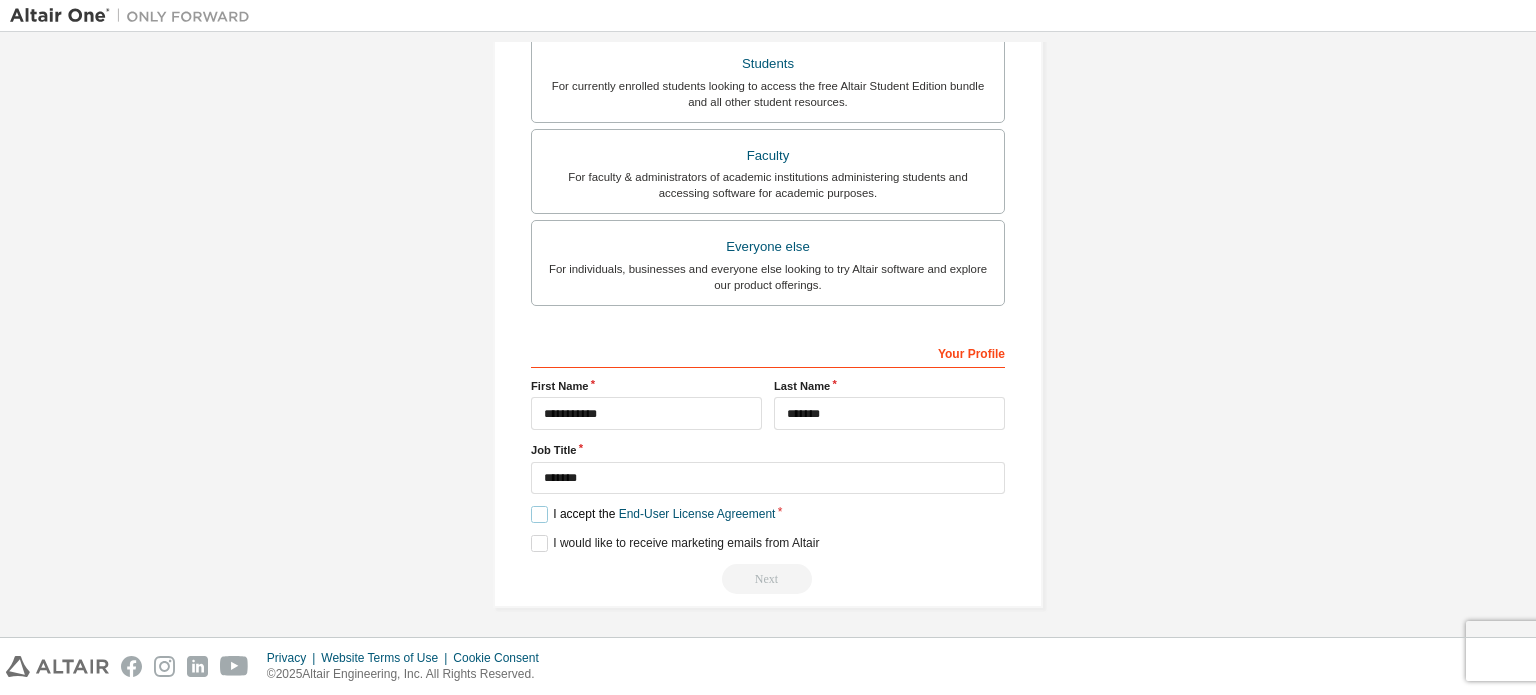 click on "I accept the    End-User License Agreement" at bounding box center (653, 514) 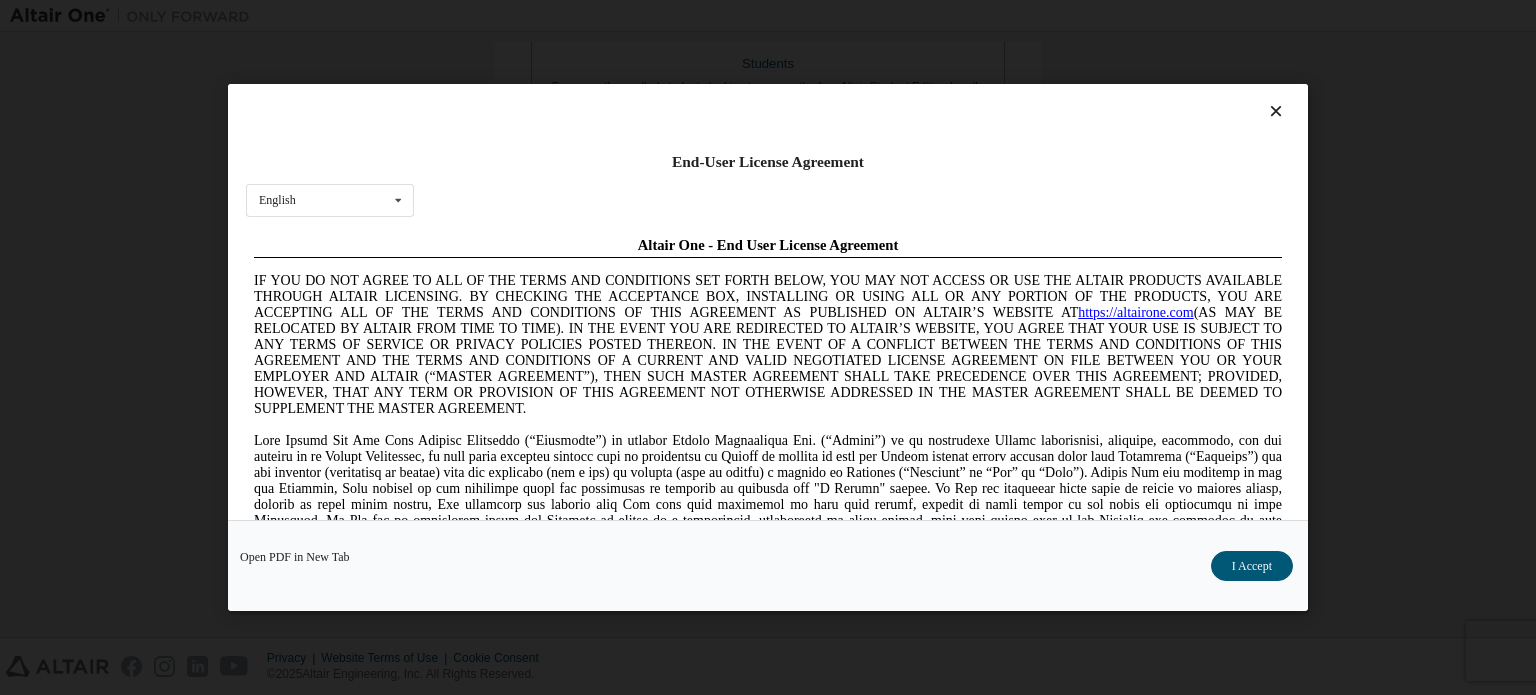 scroll, scrollTop: 0, scrollLeft: 0, axis: both 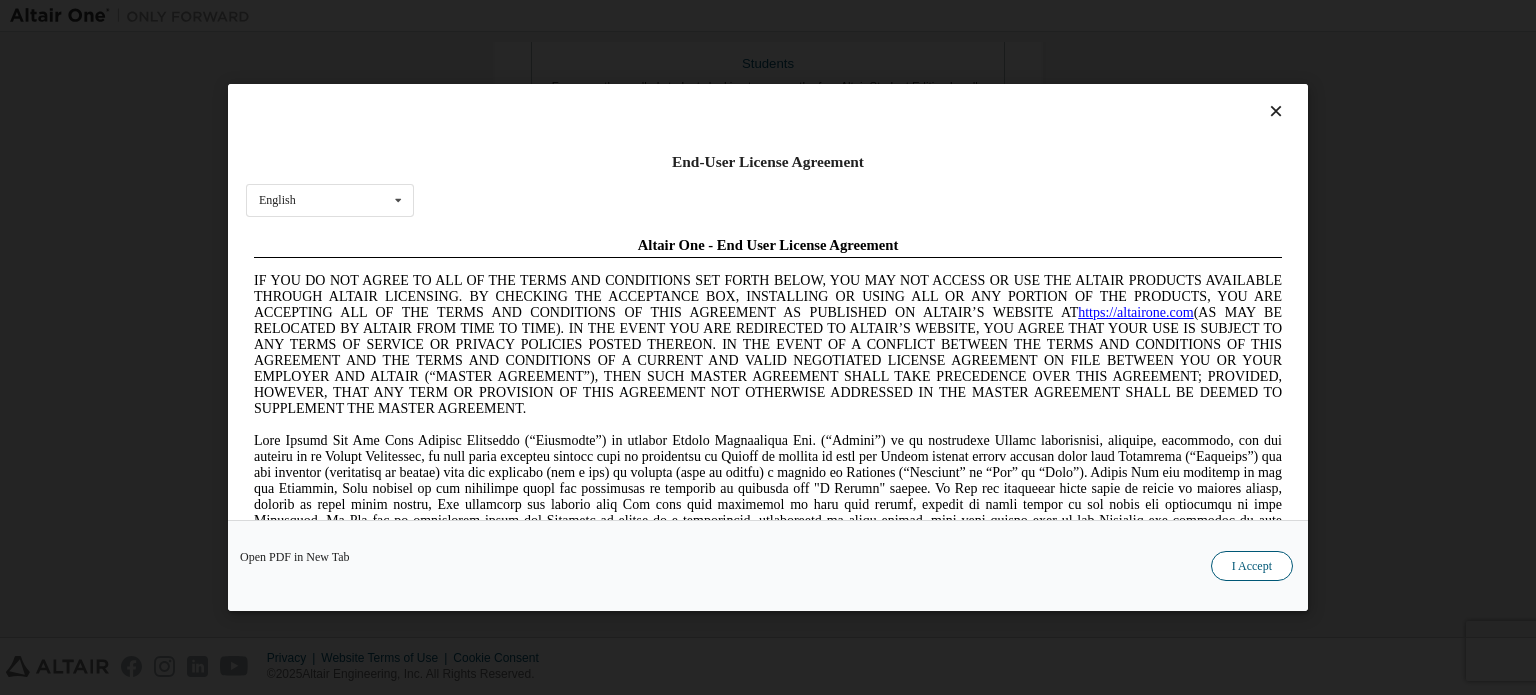 click on "I Accept" at bounding box center (1252, 566) 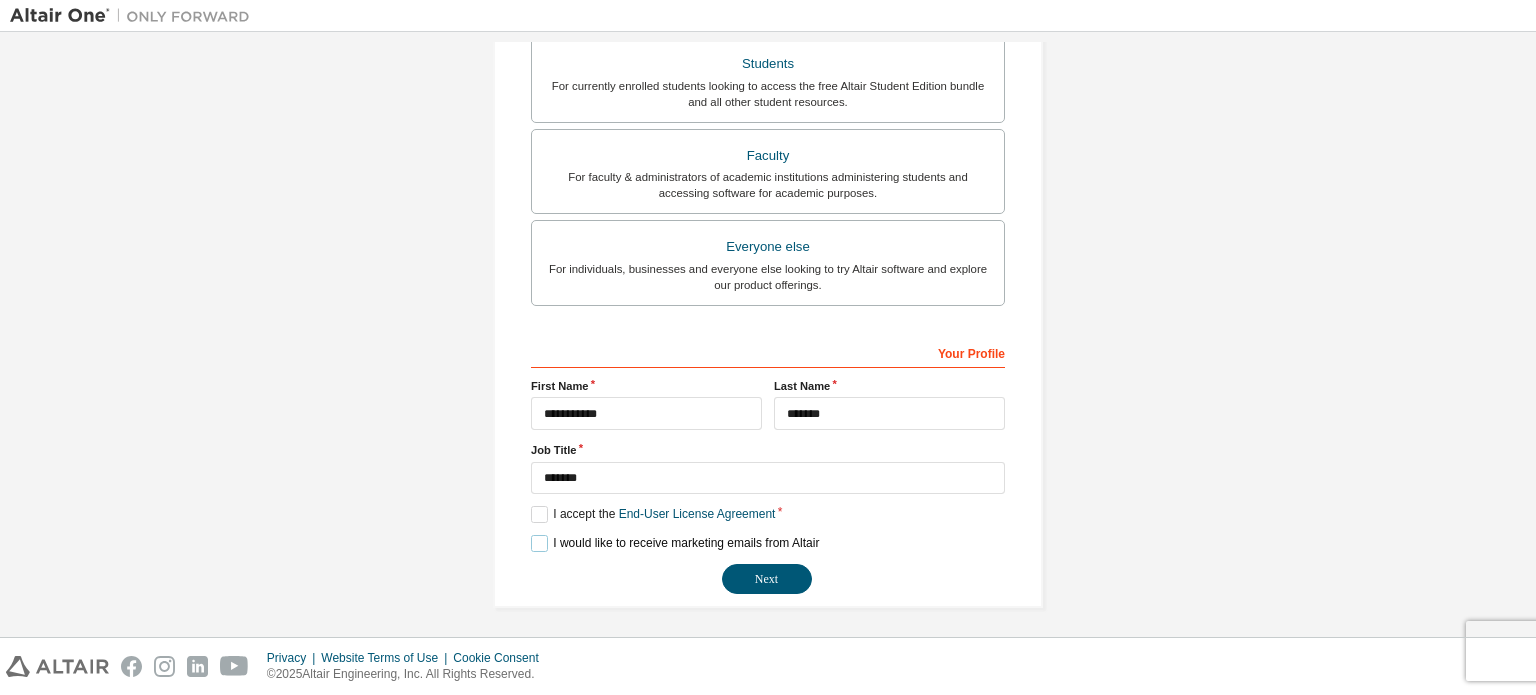click on "I would like to receive marketing emails from Altair" at bounding box center (675, 543) 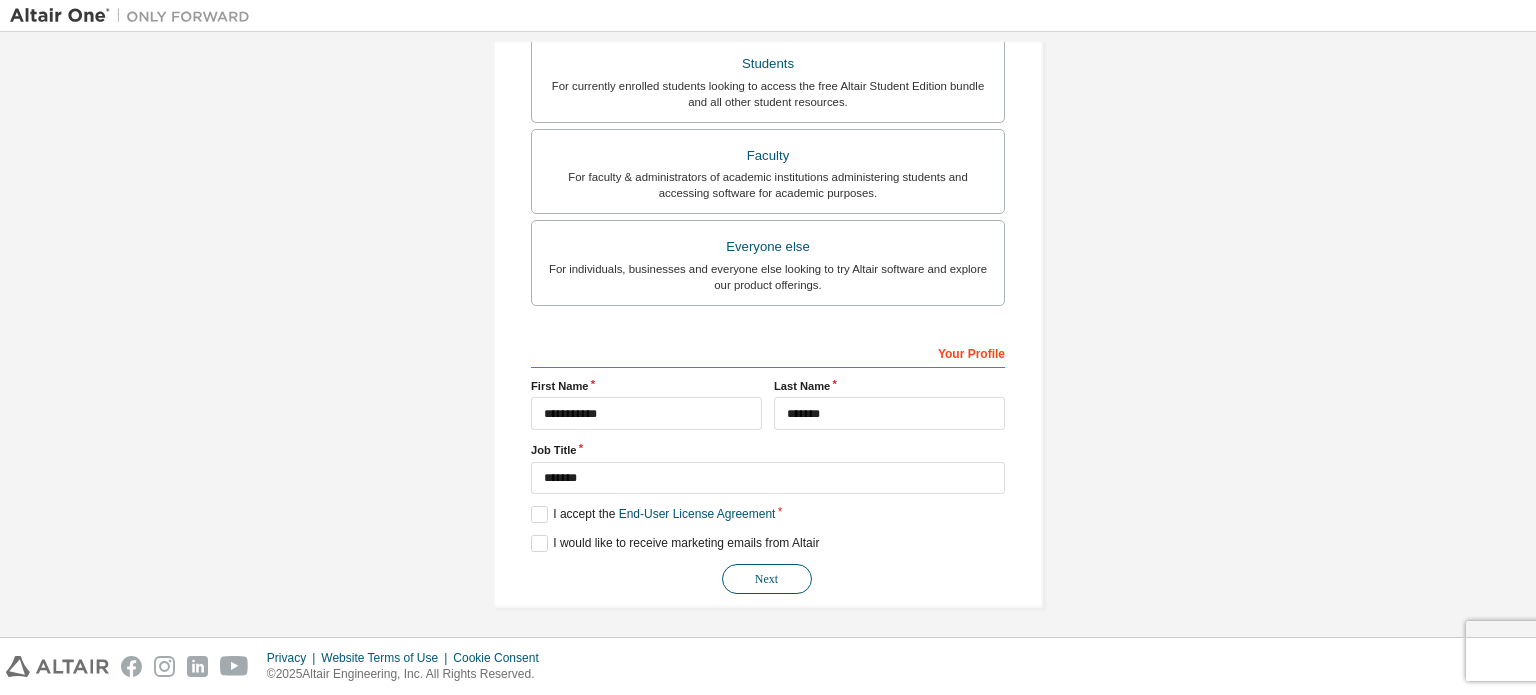 click on "Next" at bounding box center (767, 579) 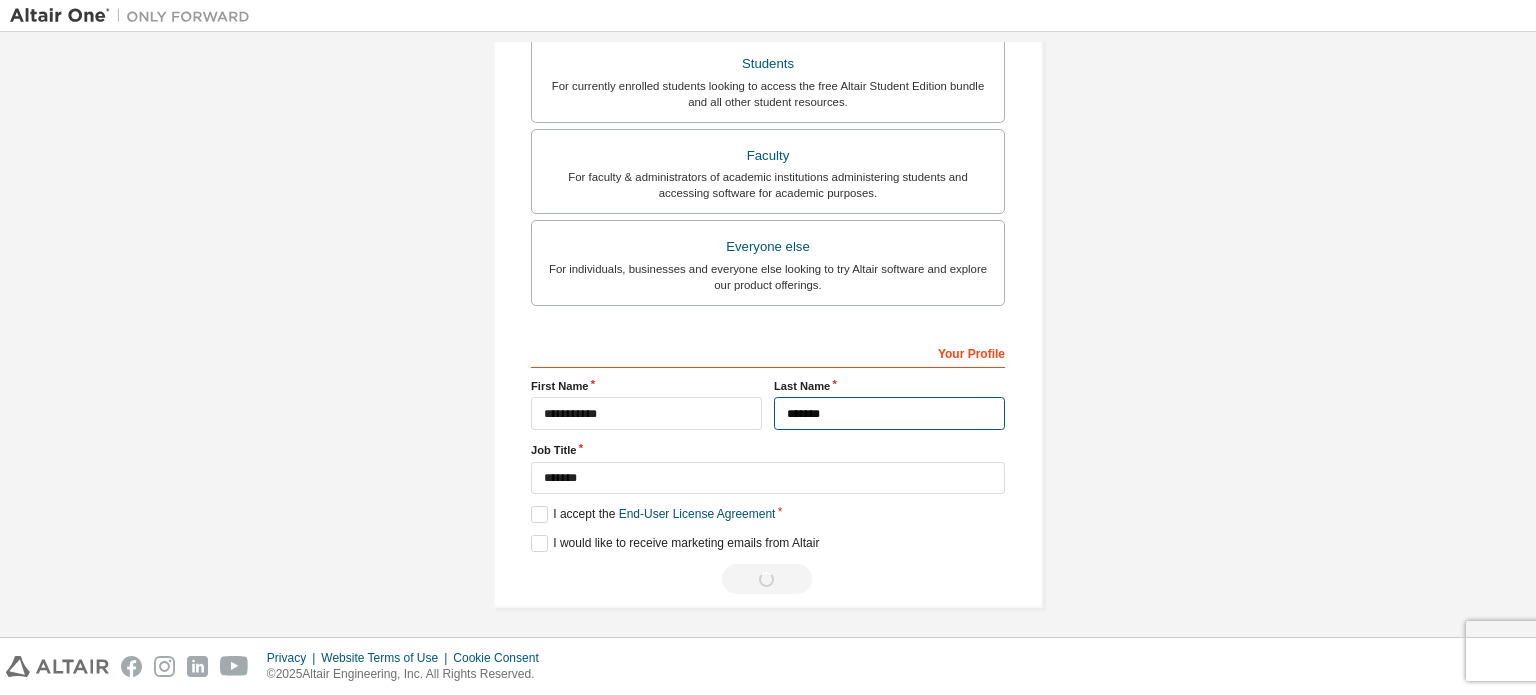 click on "*******" at bounding box center [889, 413] 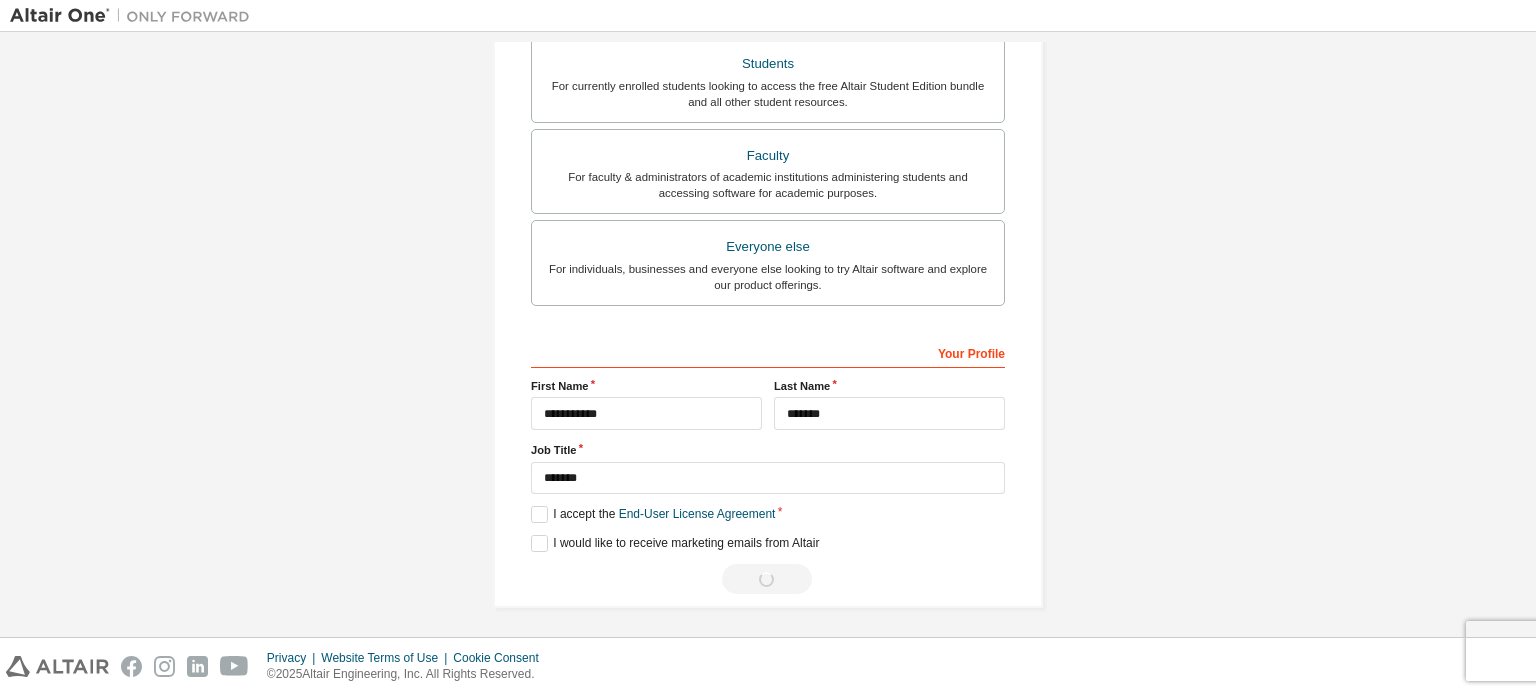 scroll, scrollTop: 0, scrollLeft: 0, axis: both 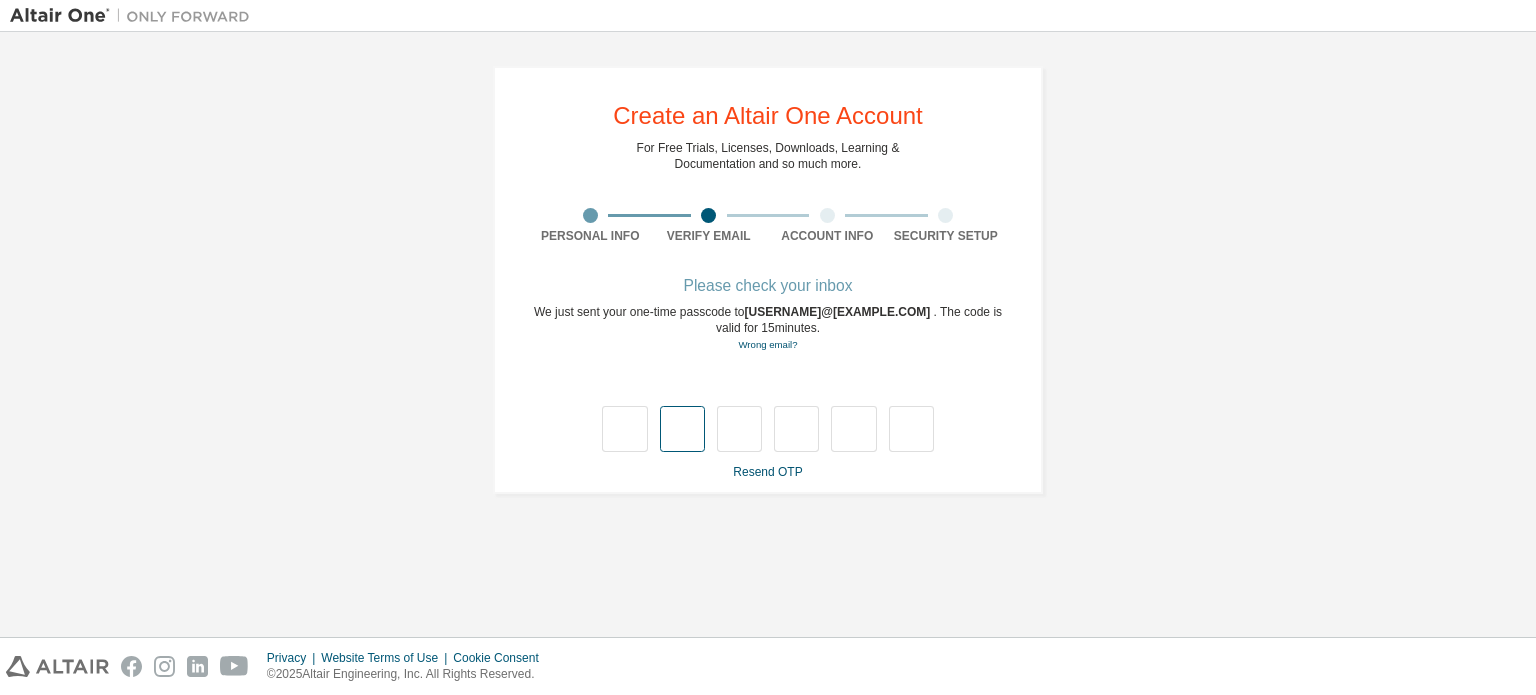 type on "*" 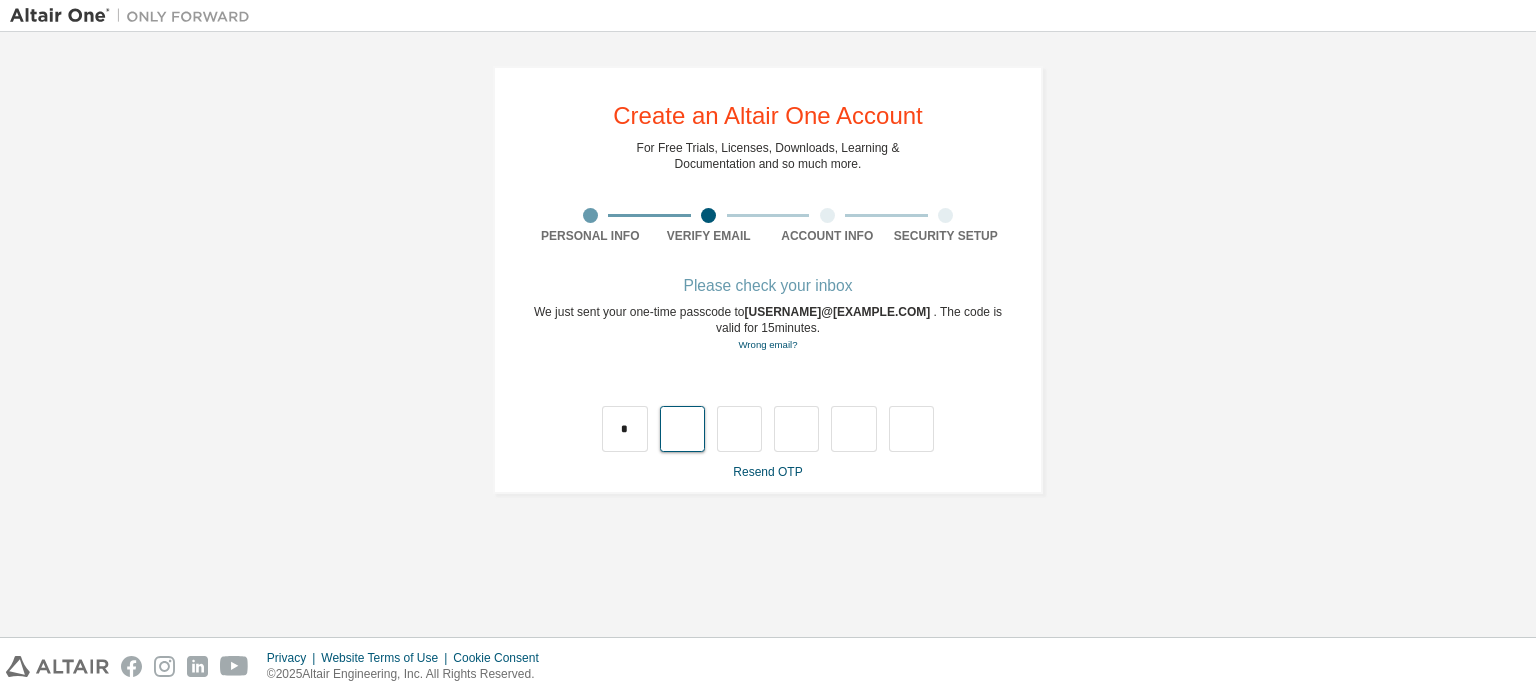 type on "*" 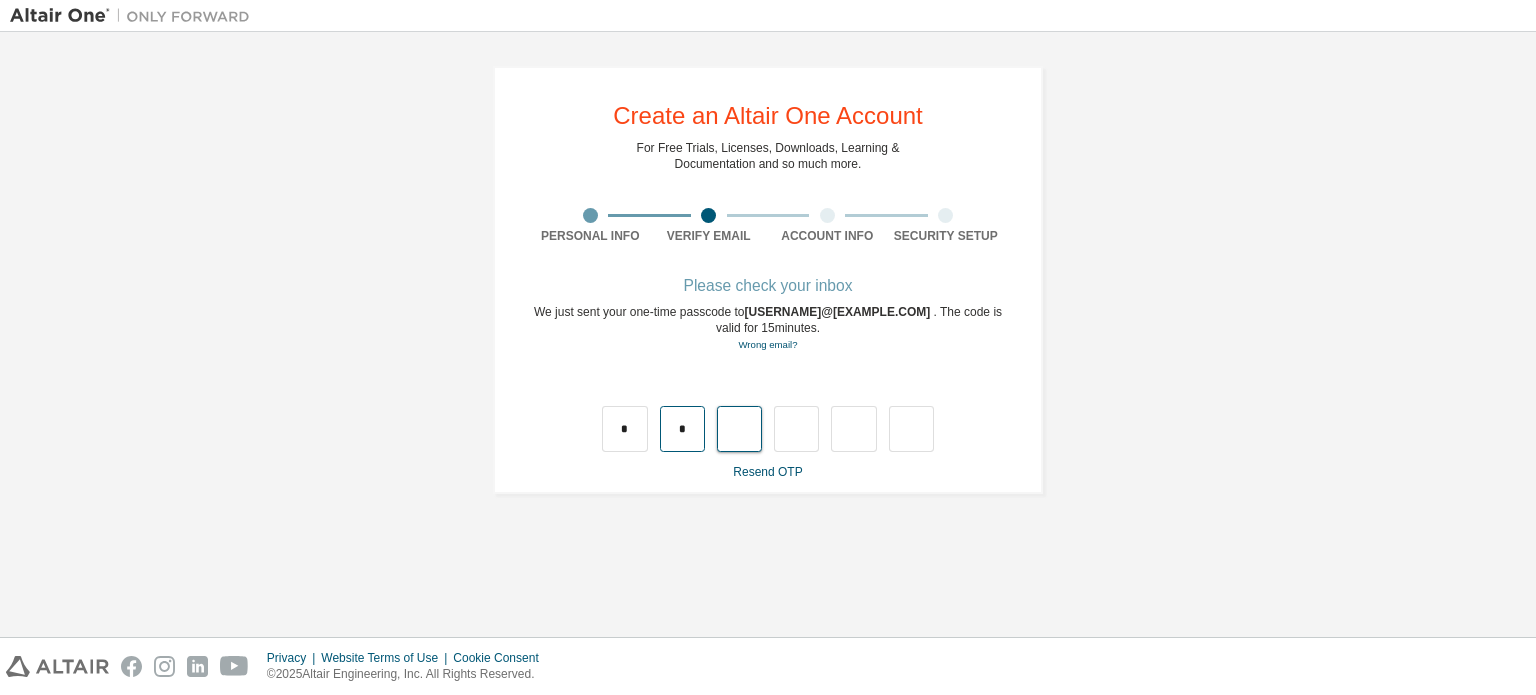type on "*" 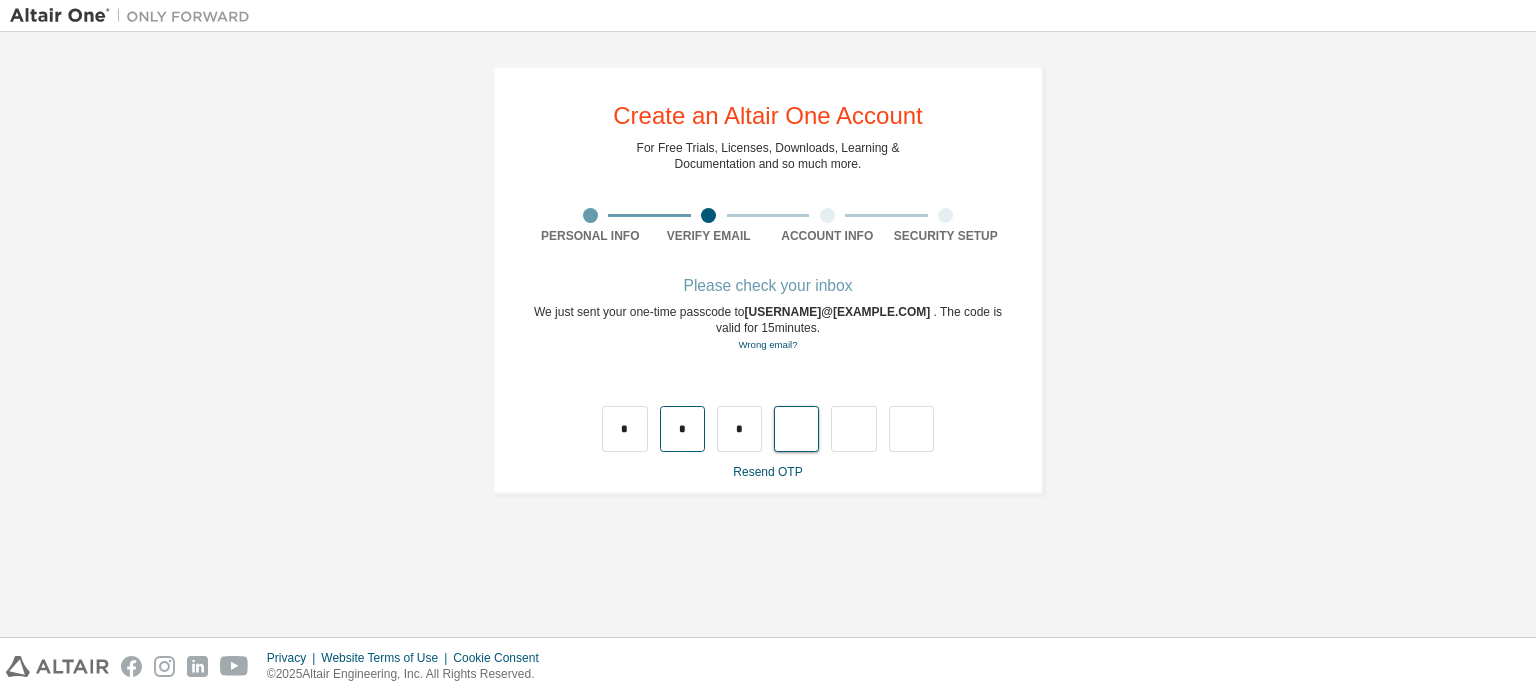 type on "*" 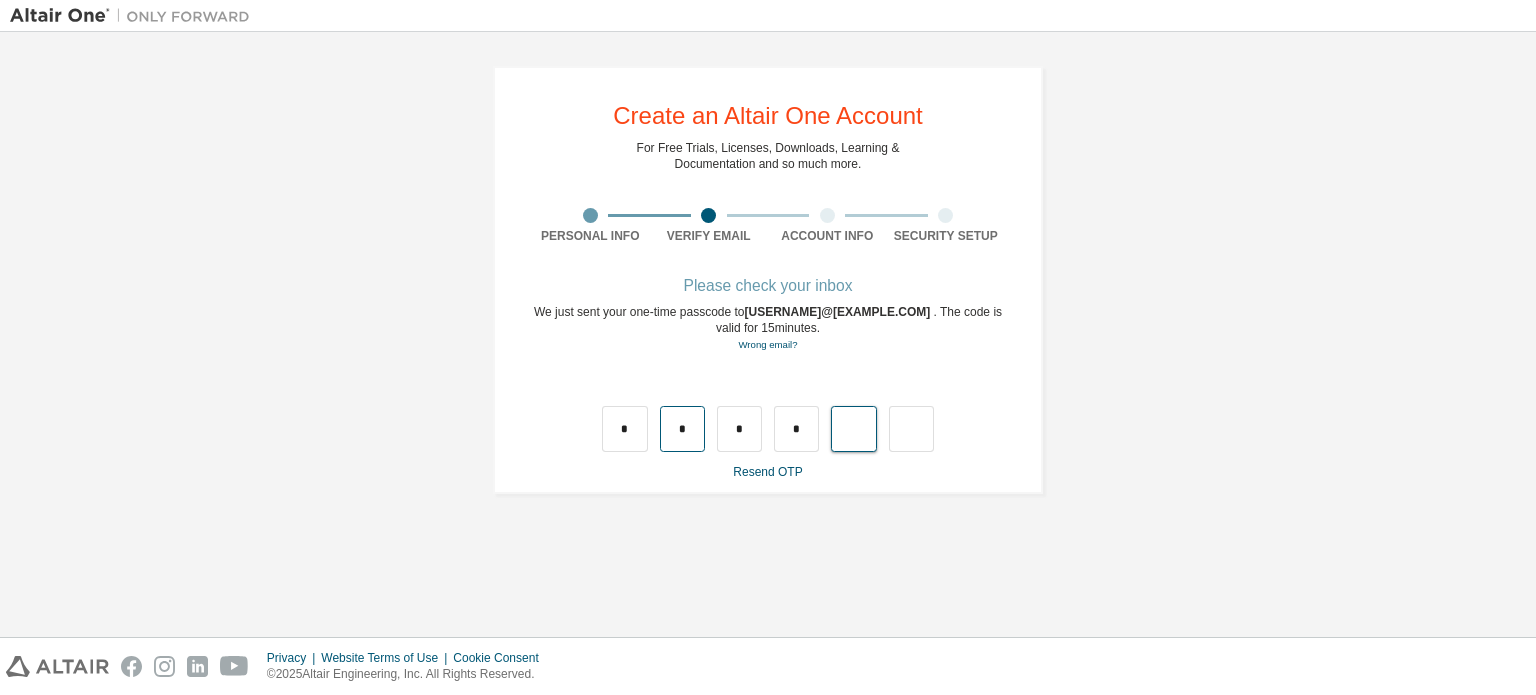 type on "*" 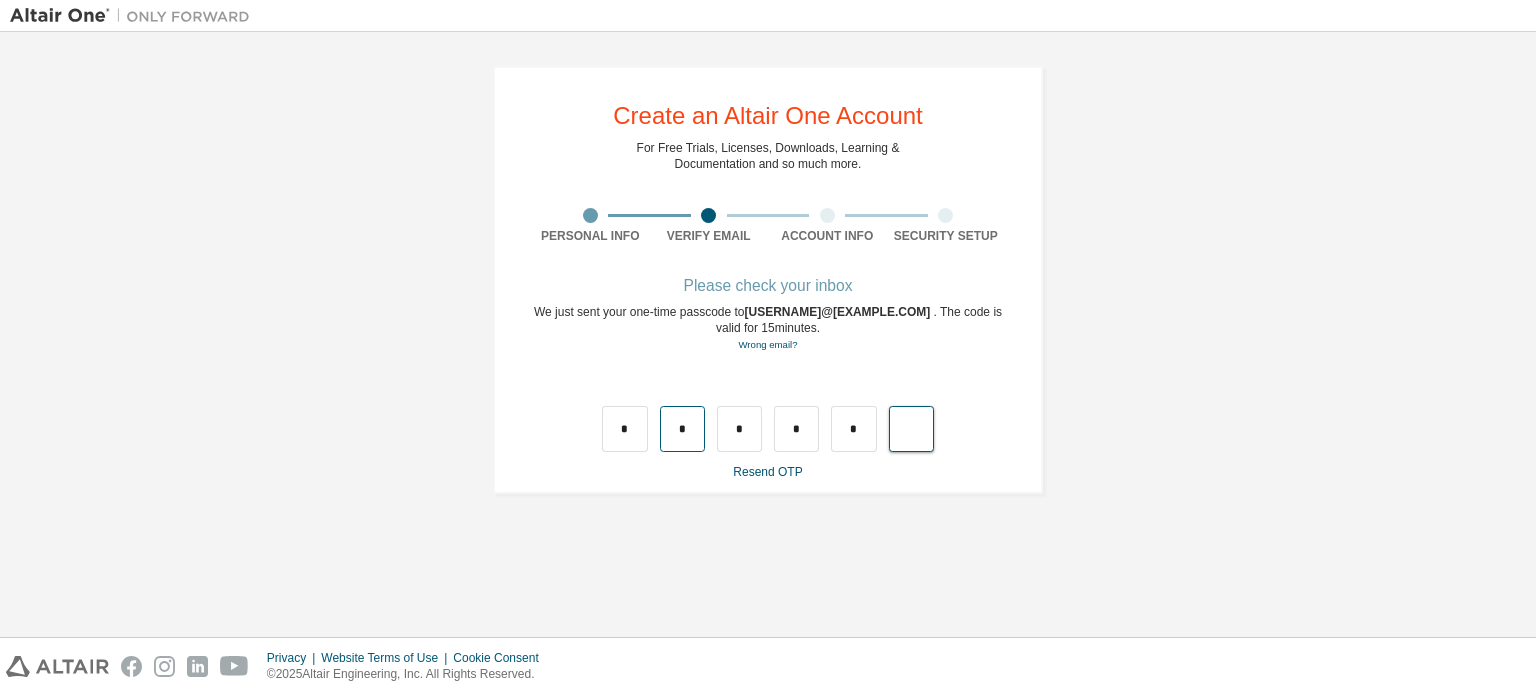 type on "*" 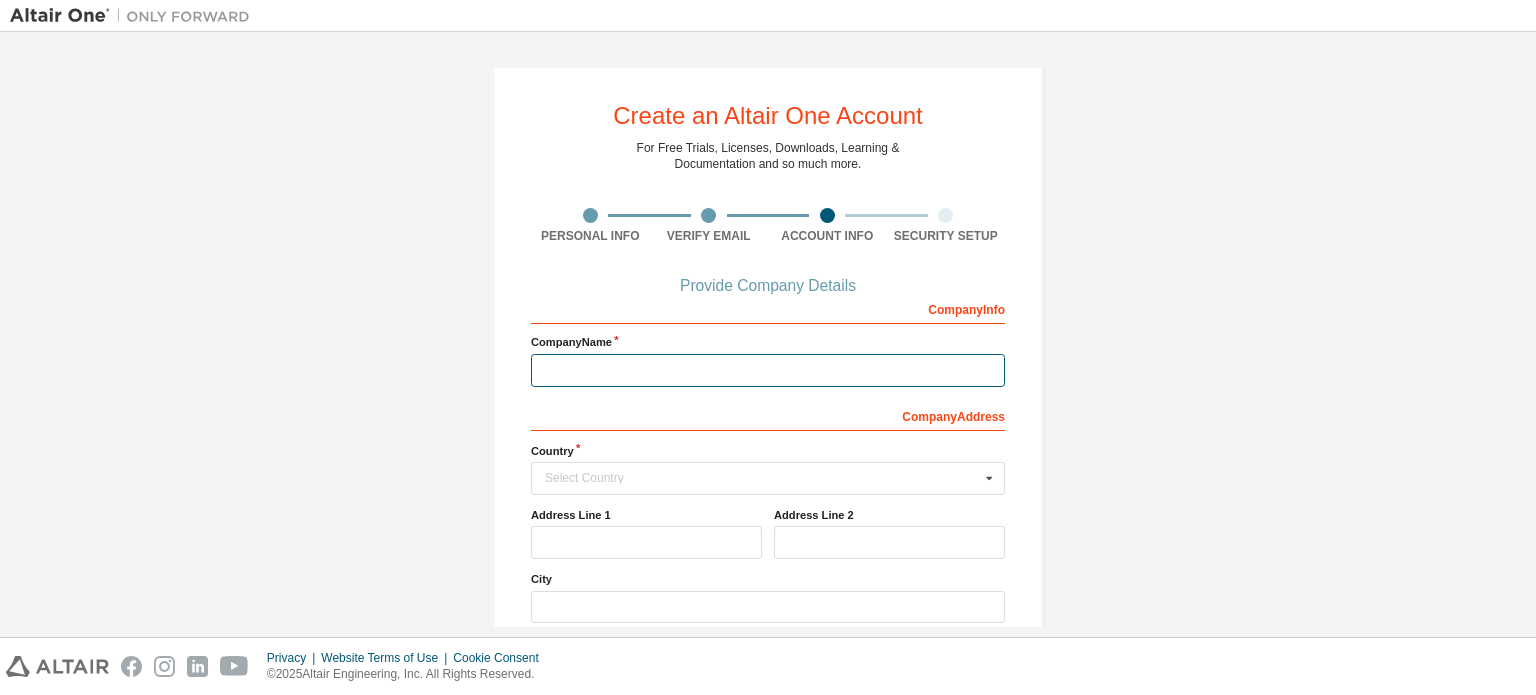 click at bounding box center (768, 370) 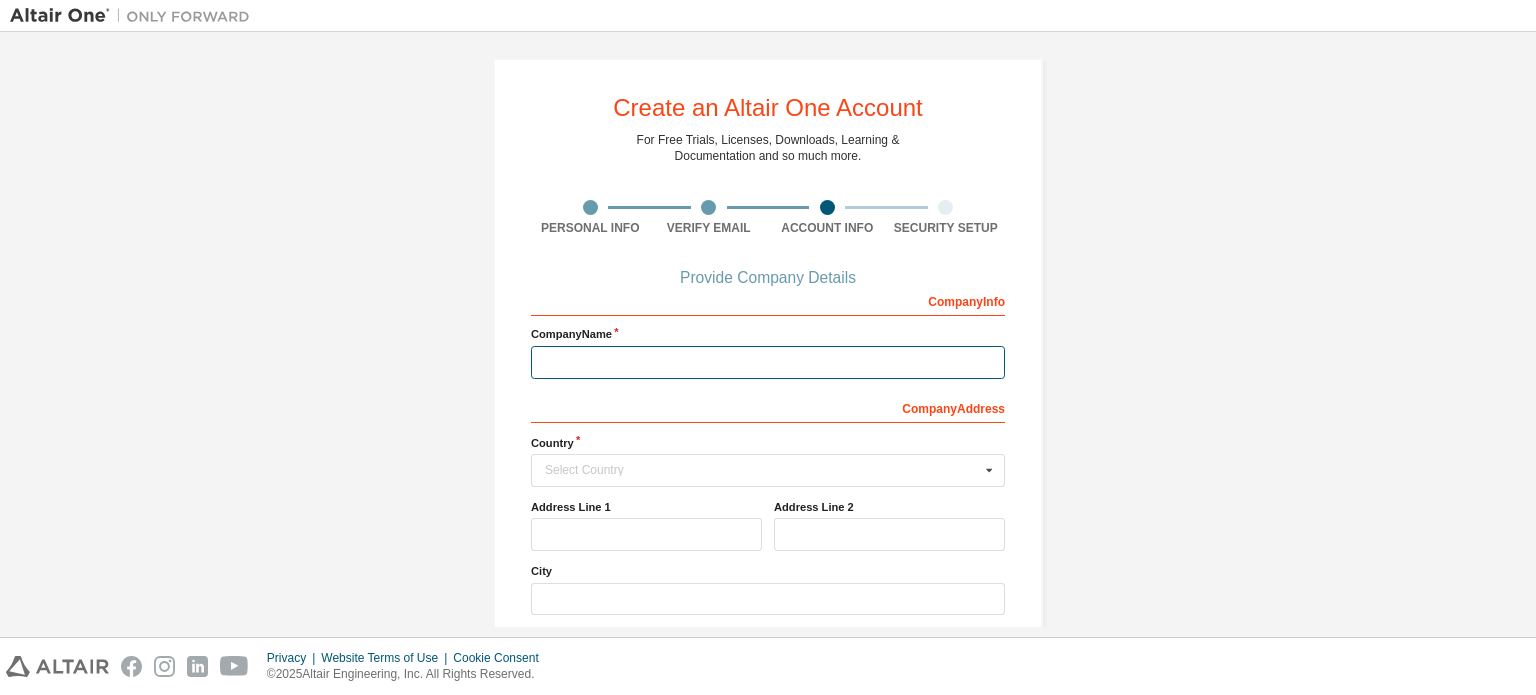 scroll, scrollTop: 16, scrollLeft: 0, axis: vertical 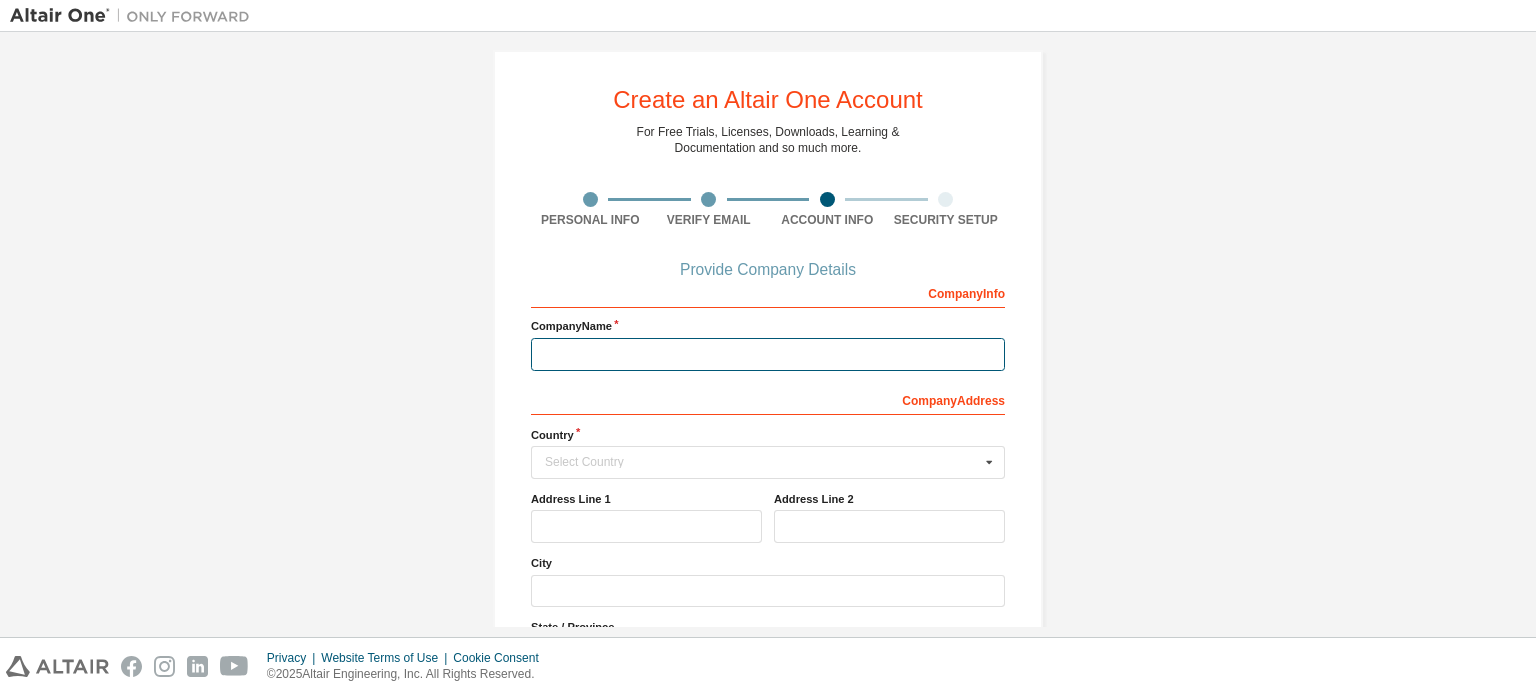 type on "*" 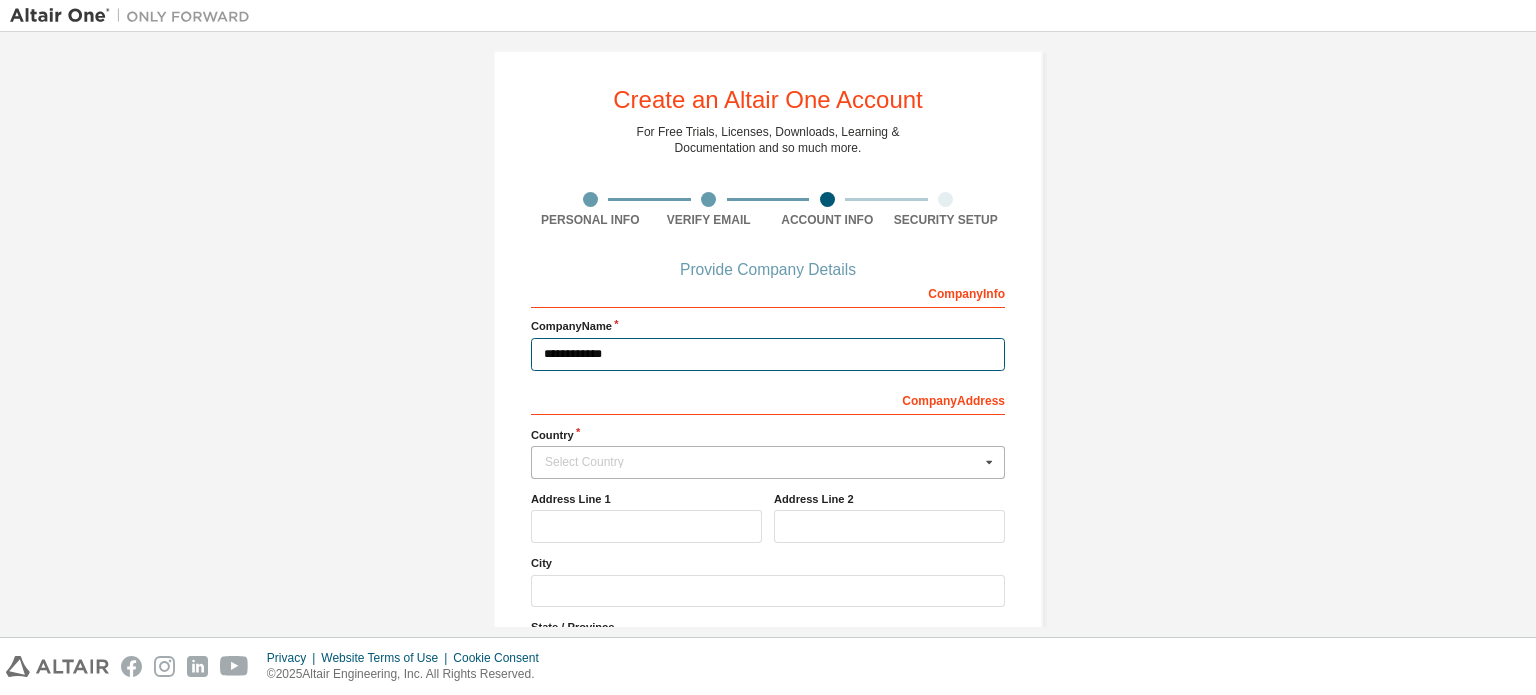 type on "**********" 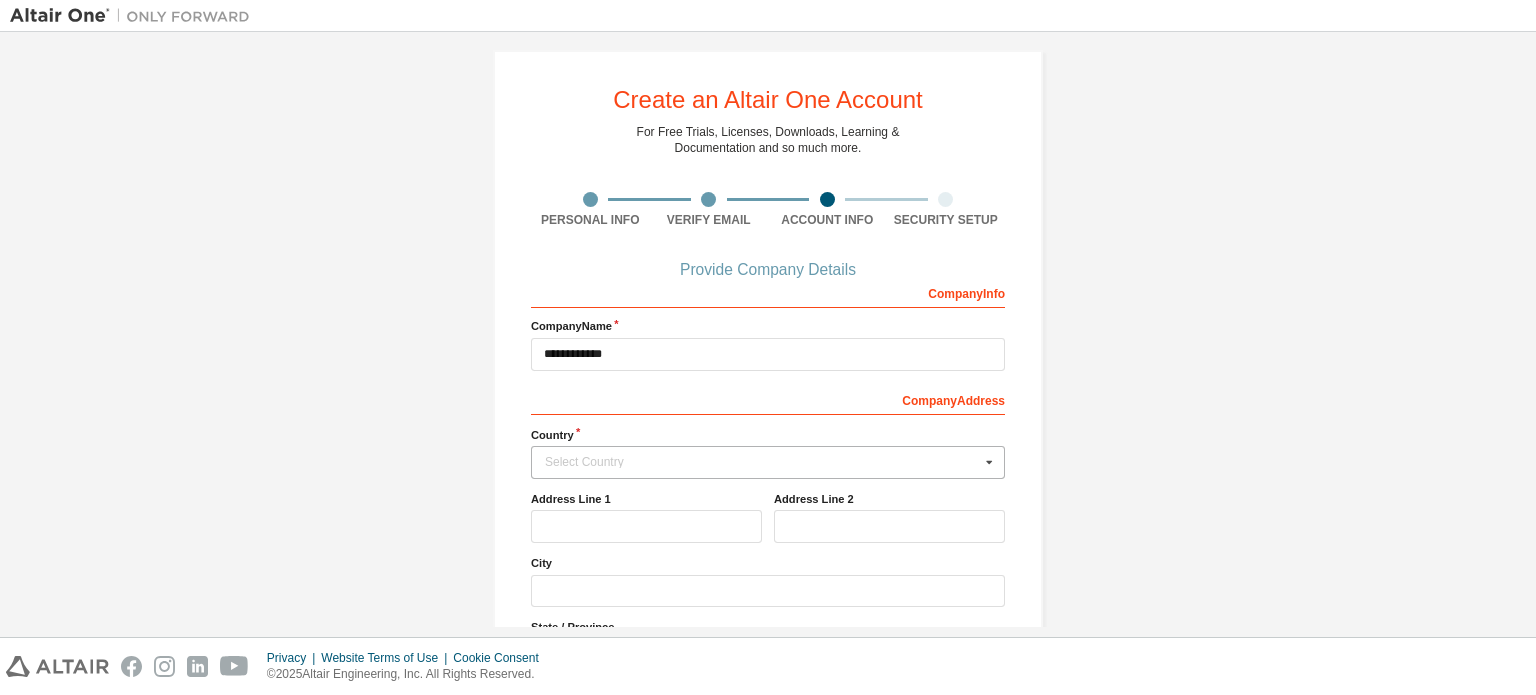 click on "Select Country" at bounding box center (762, 462) 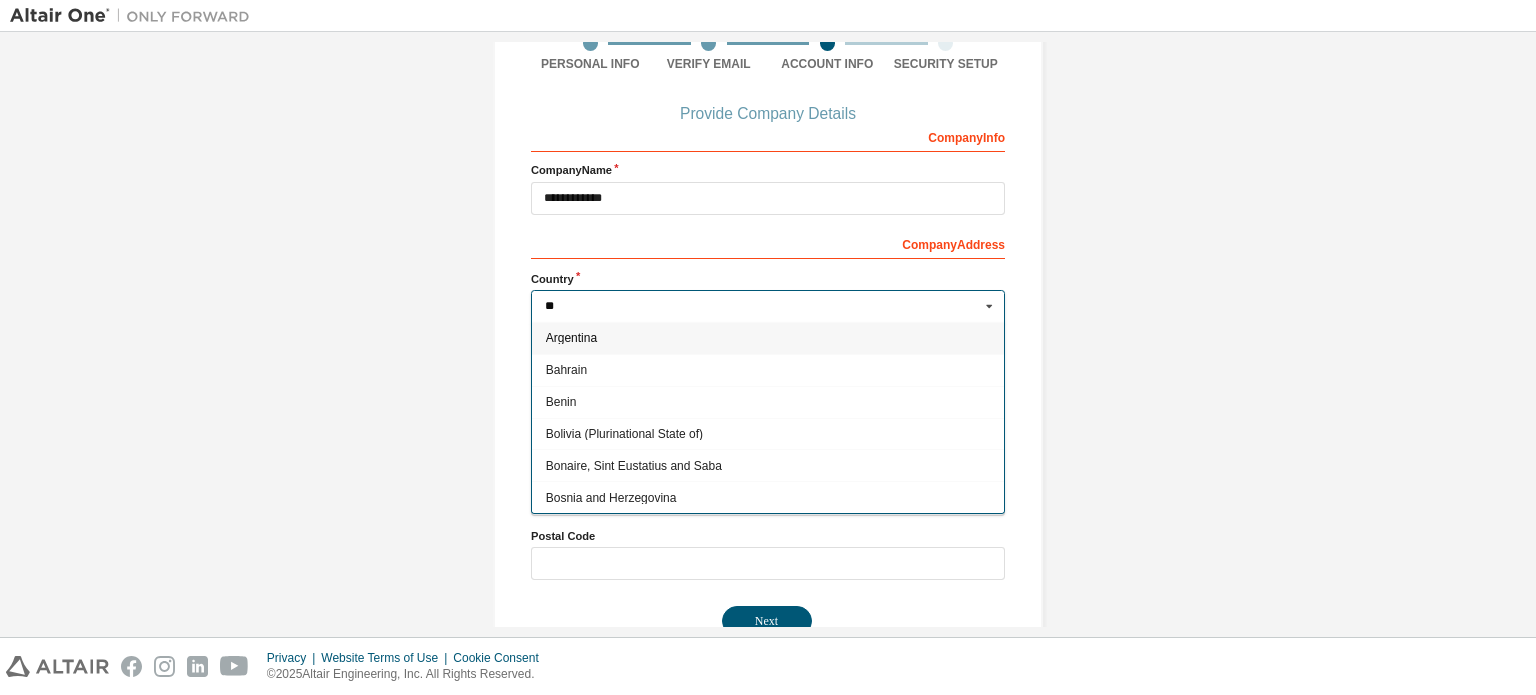 scroll, scrollTop: 194, scrollLeft: 0, axis: vertical 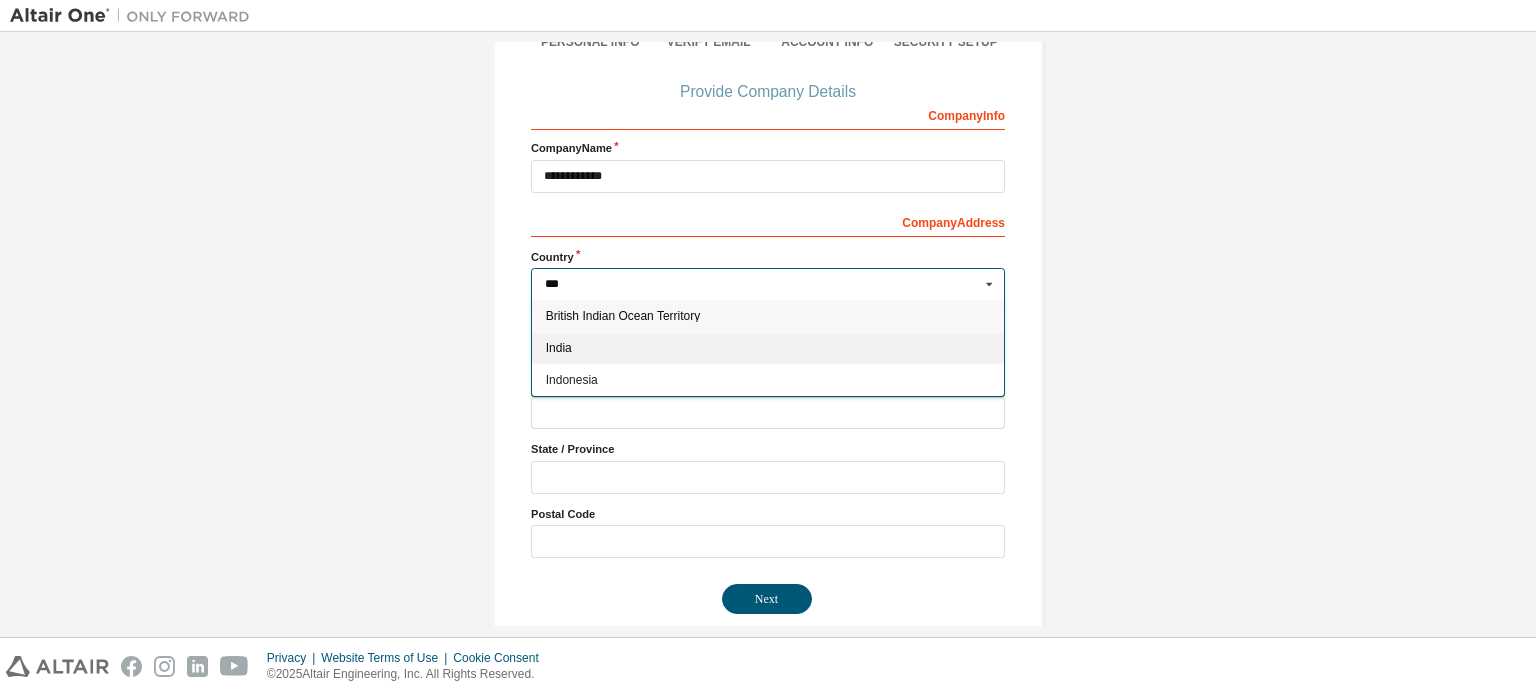 type on "***" 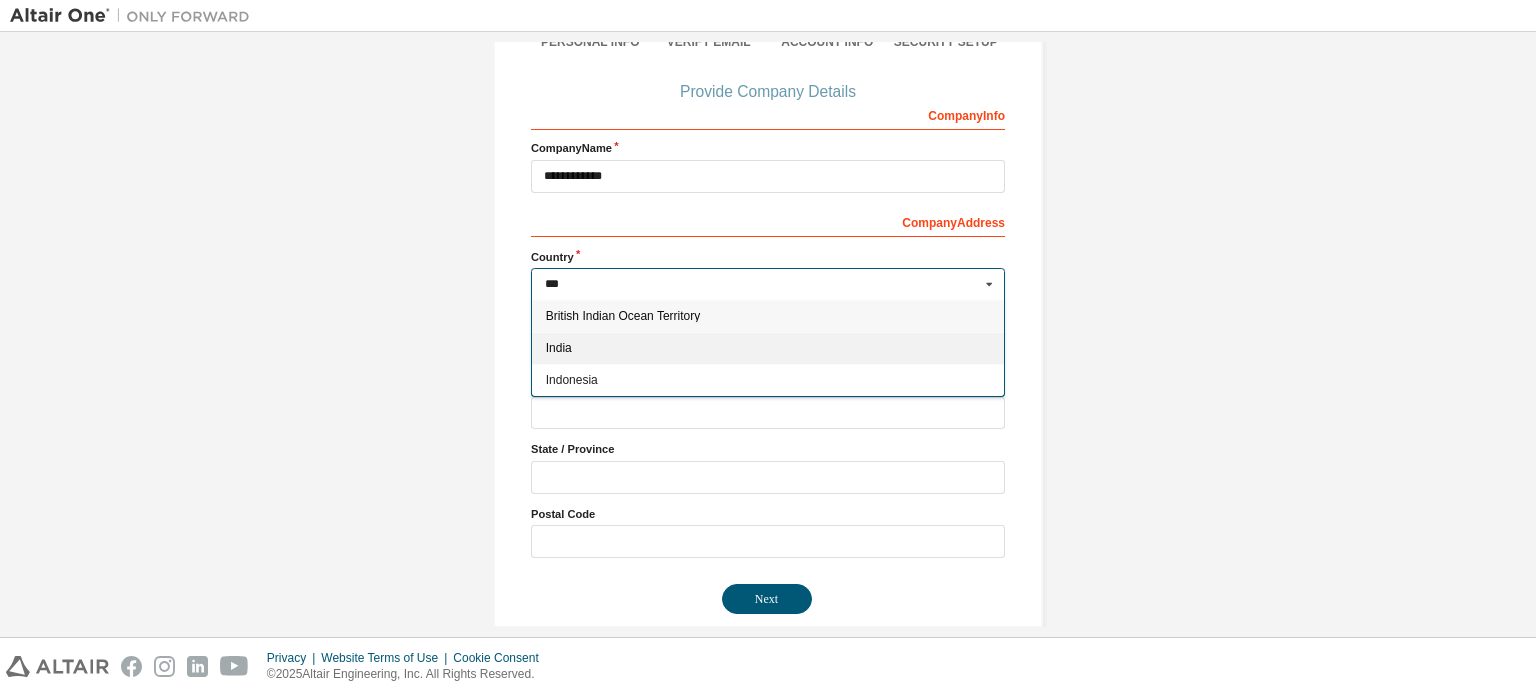 click on "India" at bounding box center (768, 348) 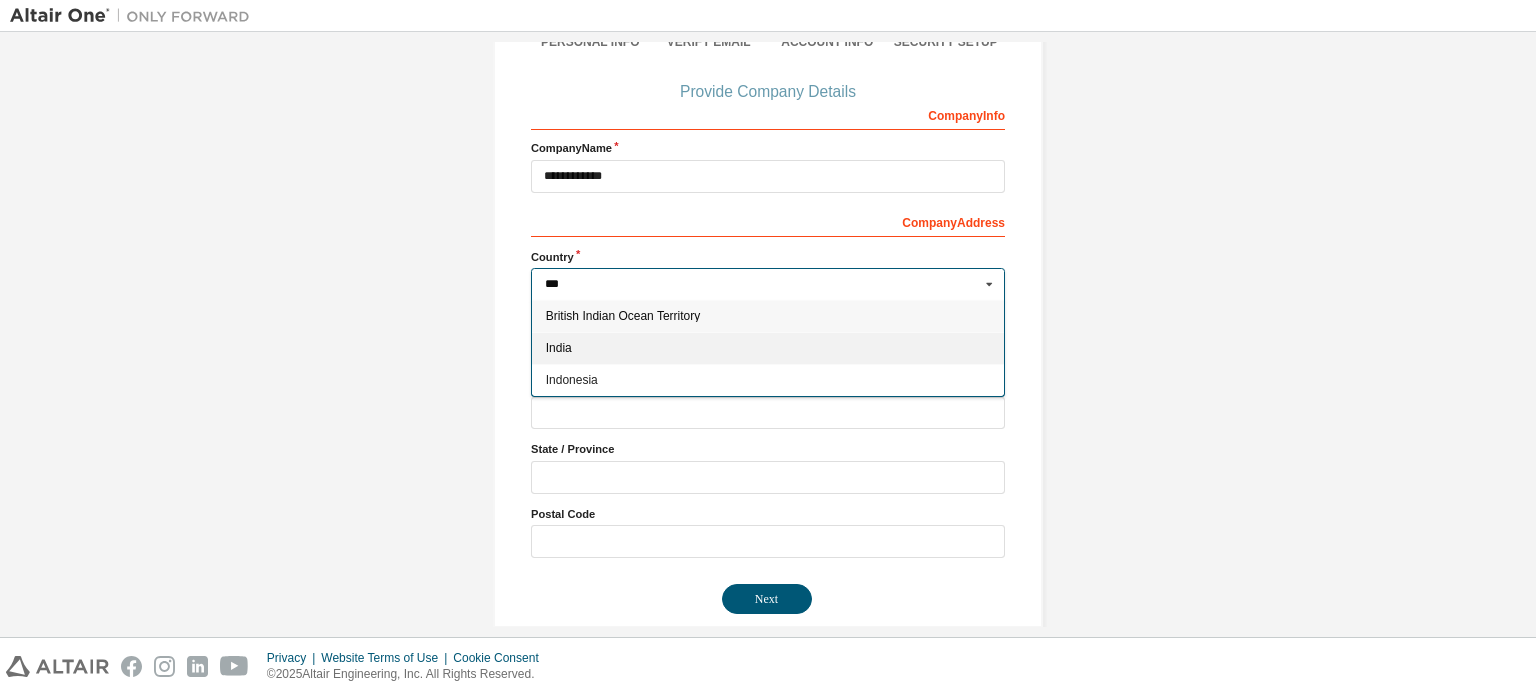 type on "***" 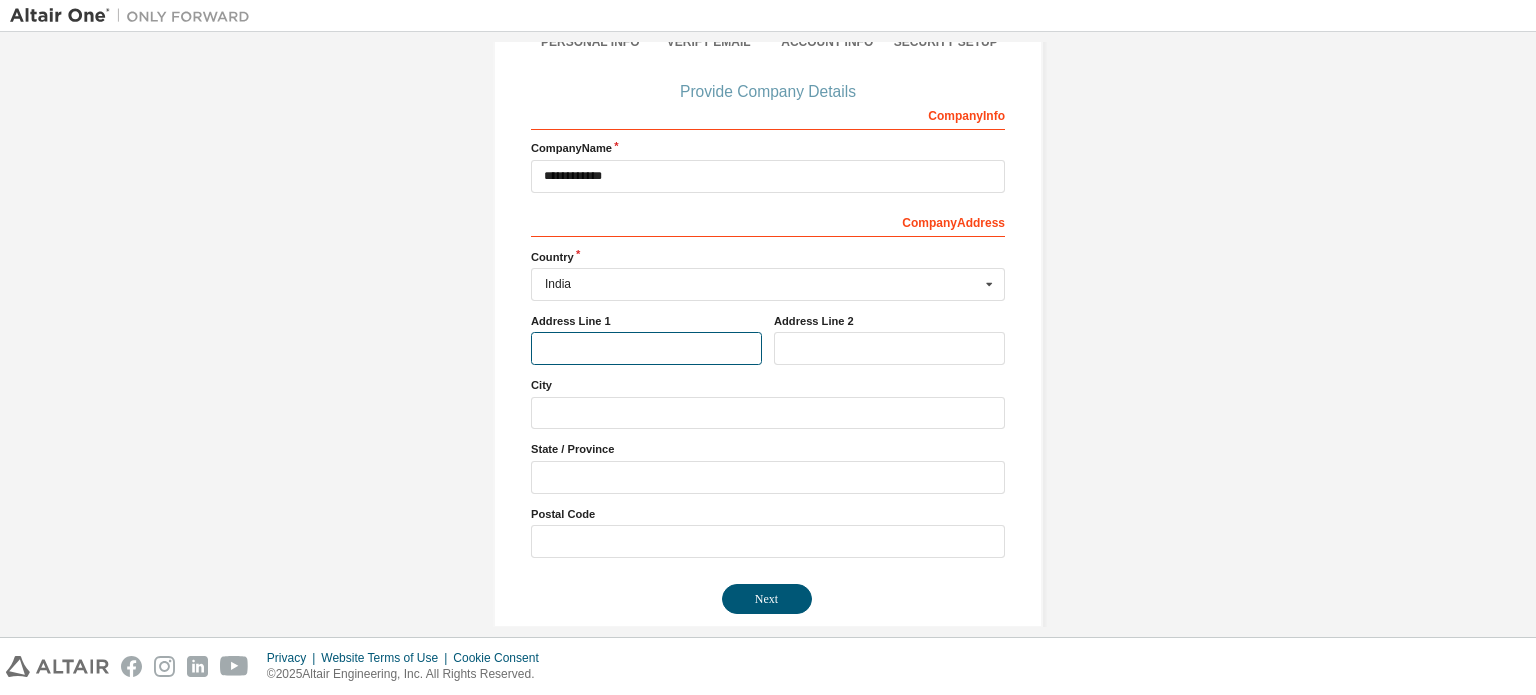 click at bounding box center (646, 348) 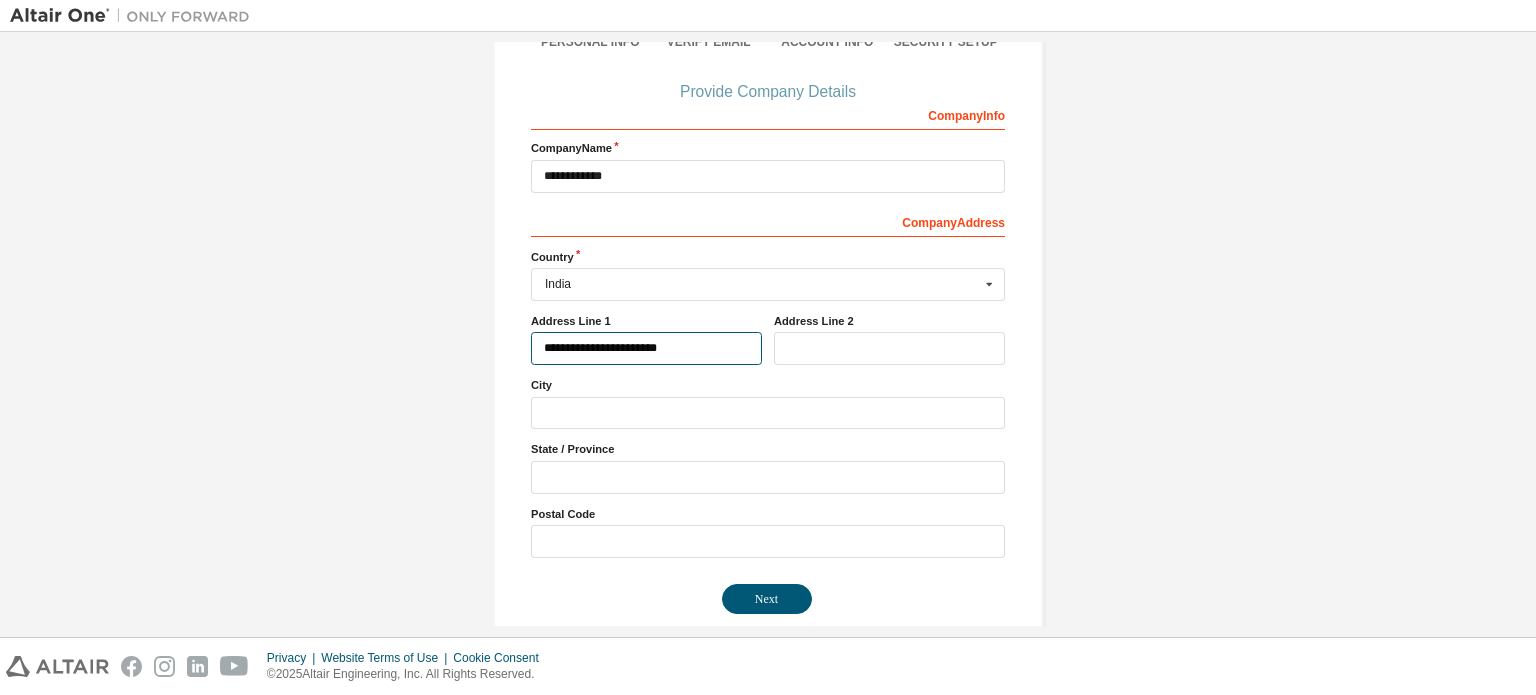 type on "**********" 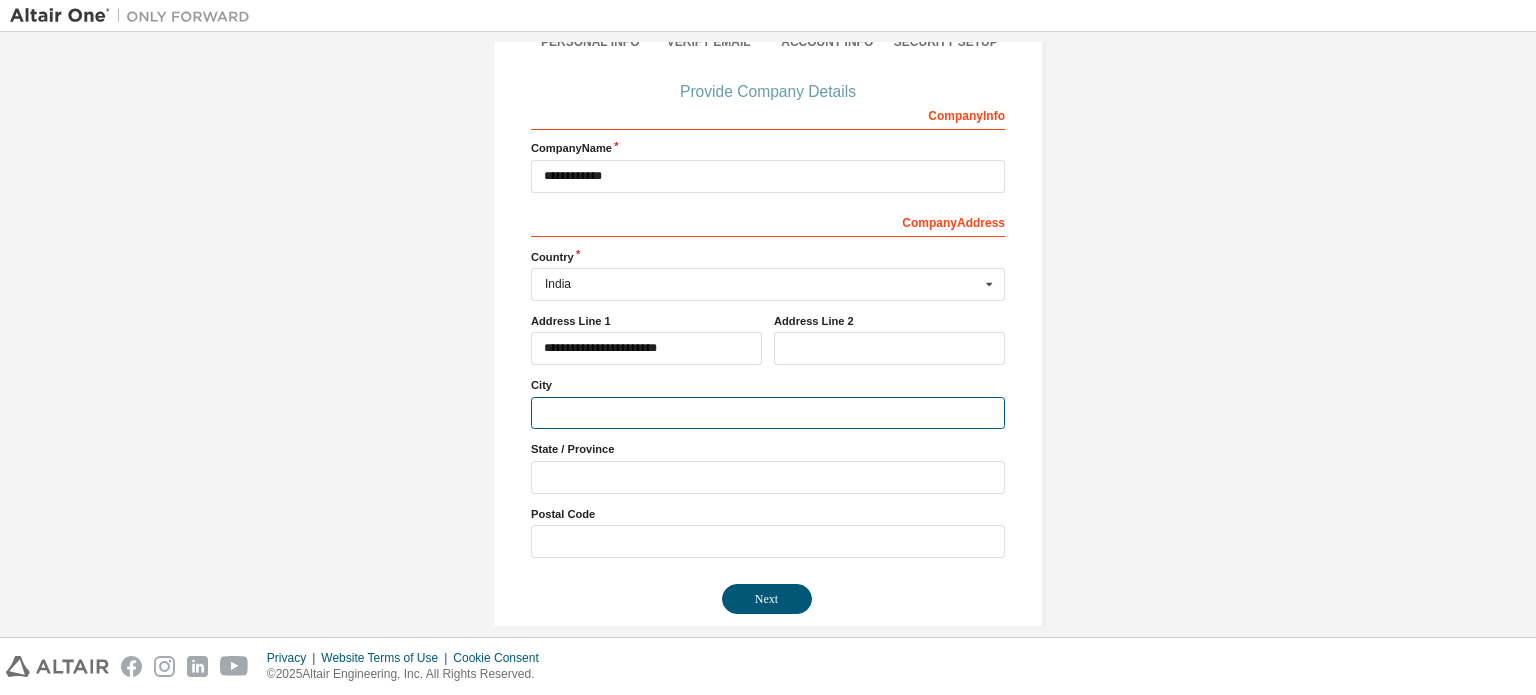 click at bounding box center [768, 413] 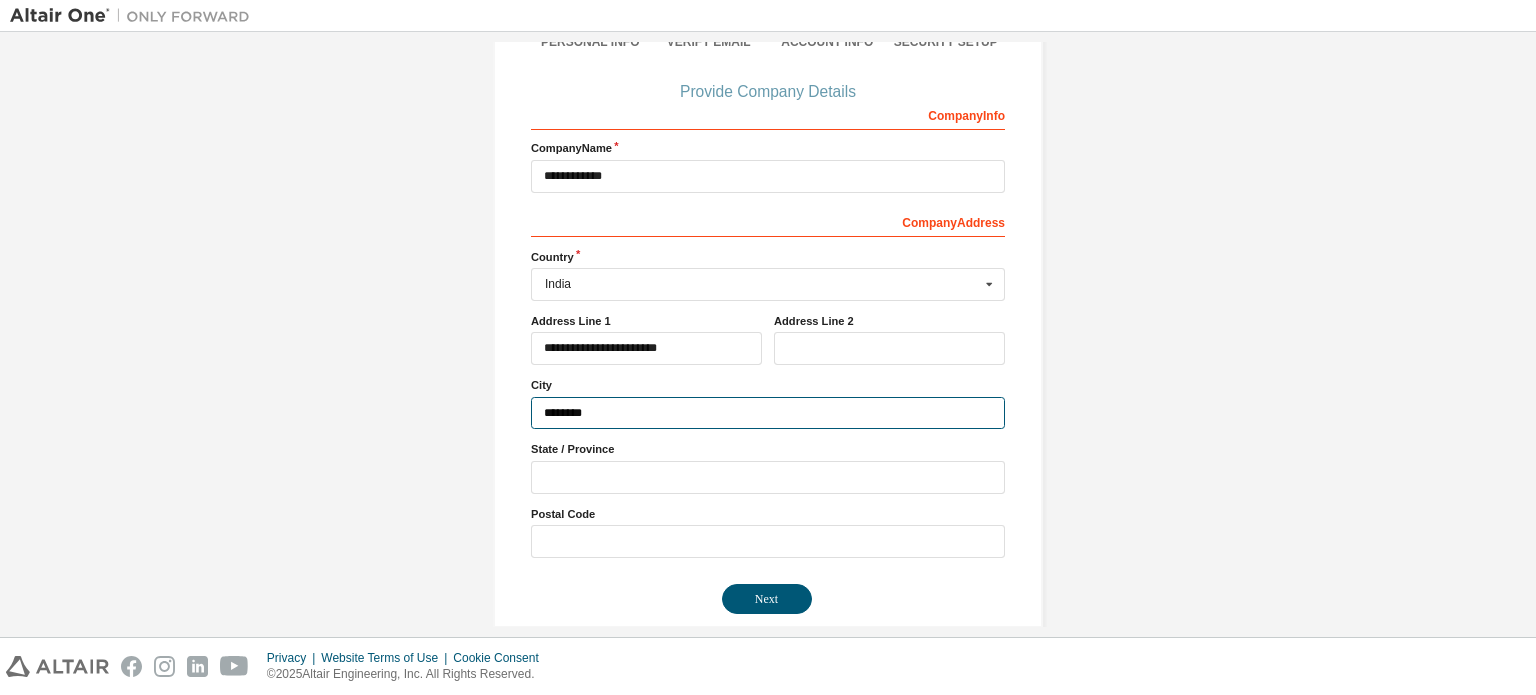scroll, scrollTop: 214, scrollLeft: 0, axis: vertical 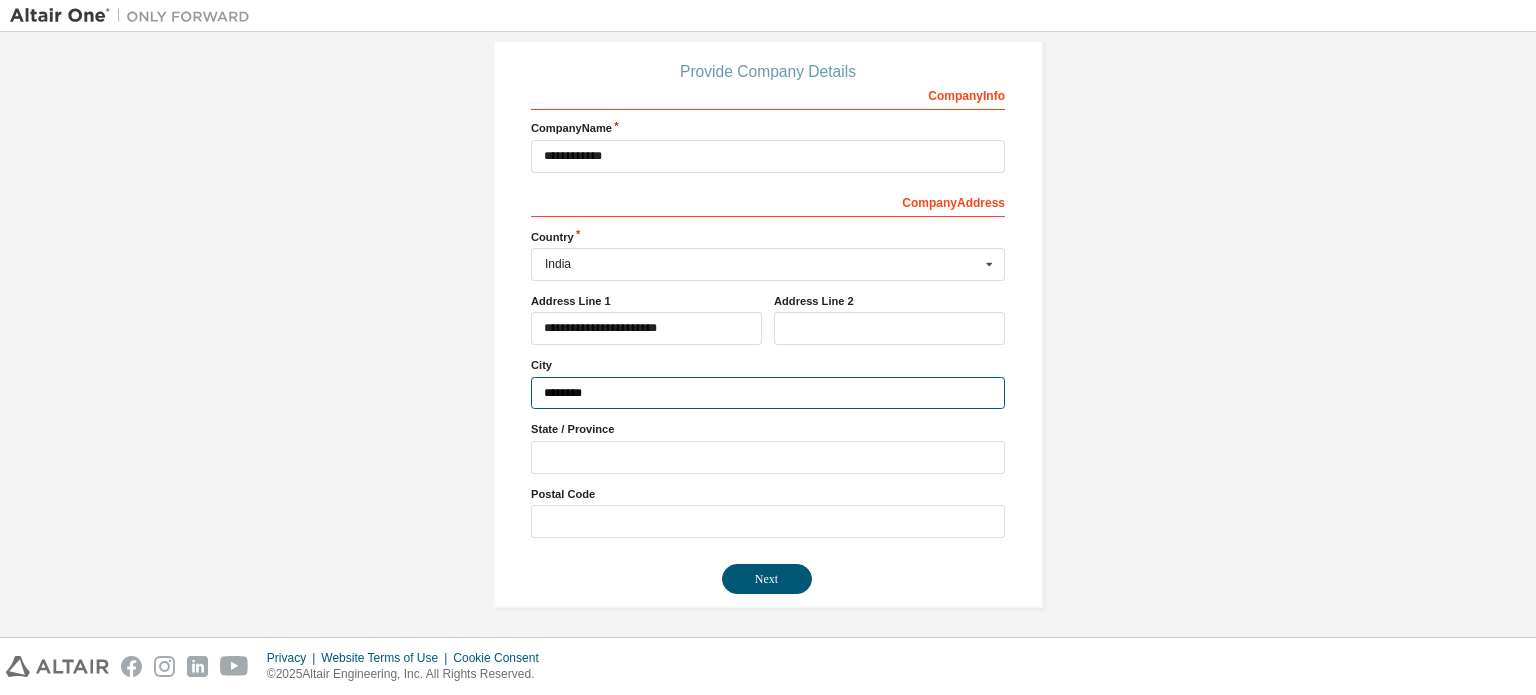 type on "********" 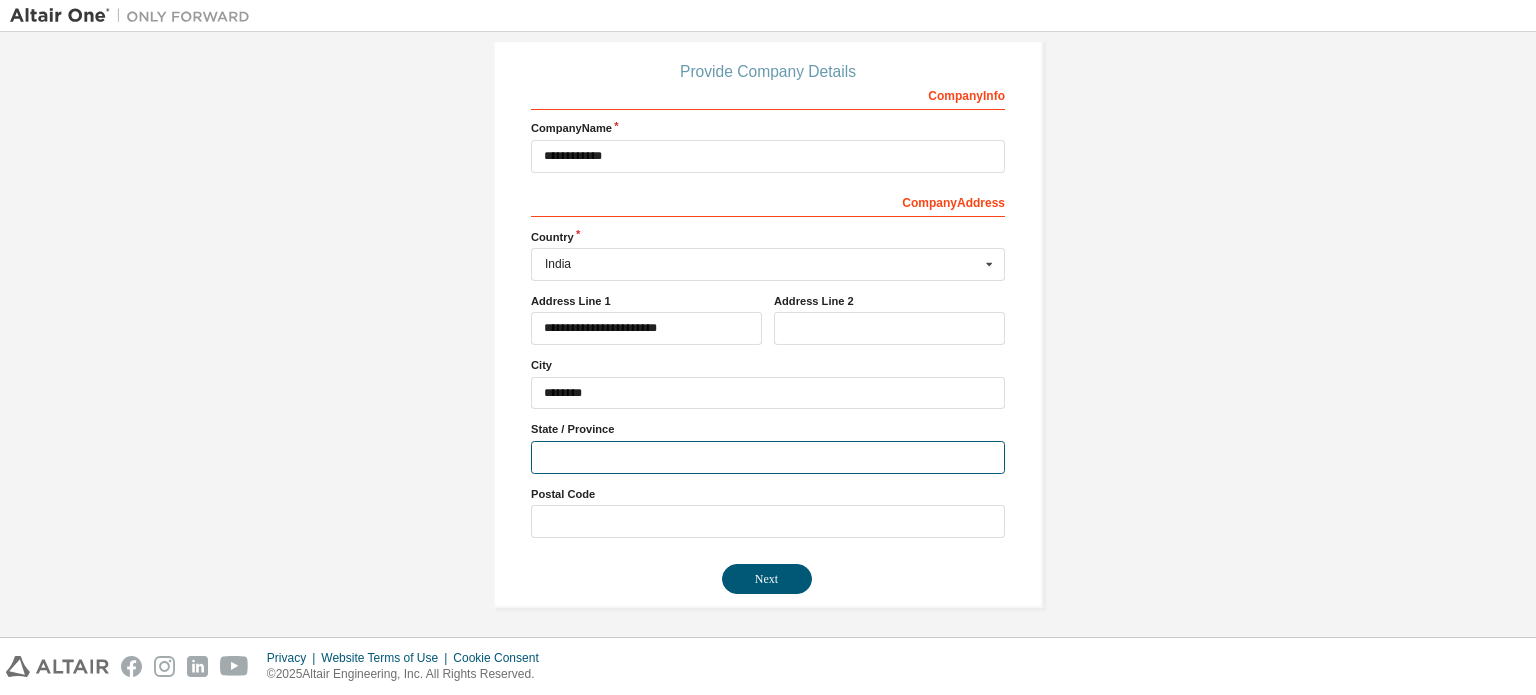 click at bounding box center [768, 457] 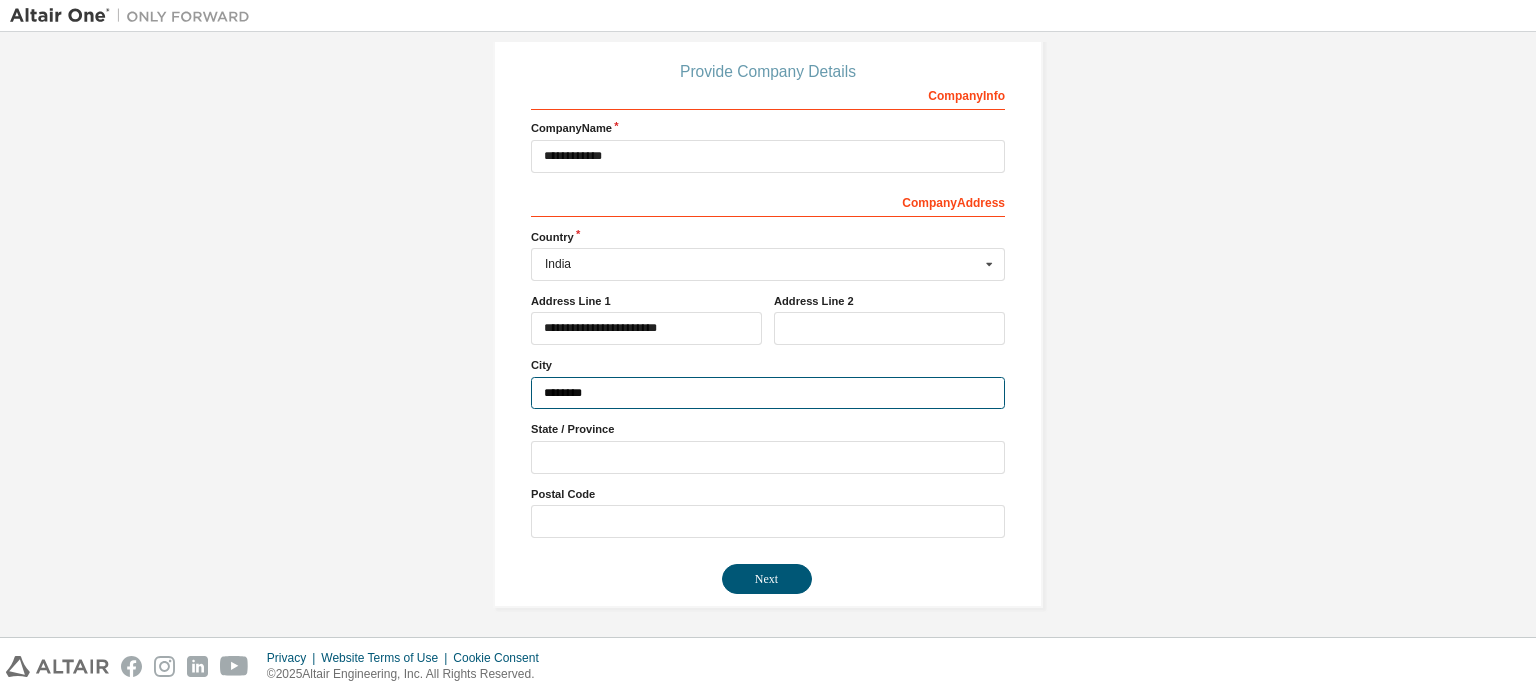 drag, startPoint x: 613, startPoint y: 394, endPoint x: 378, endPoint y: 389, distance: 235.05319 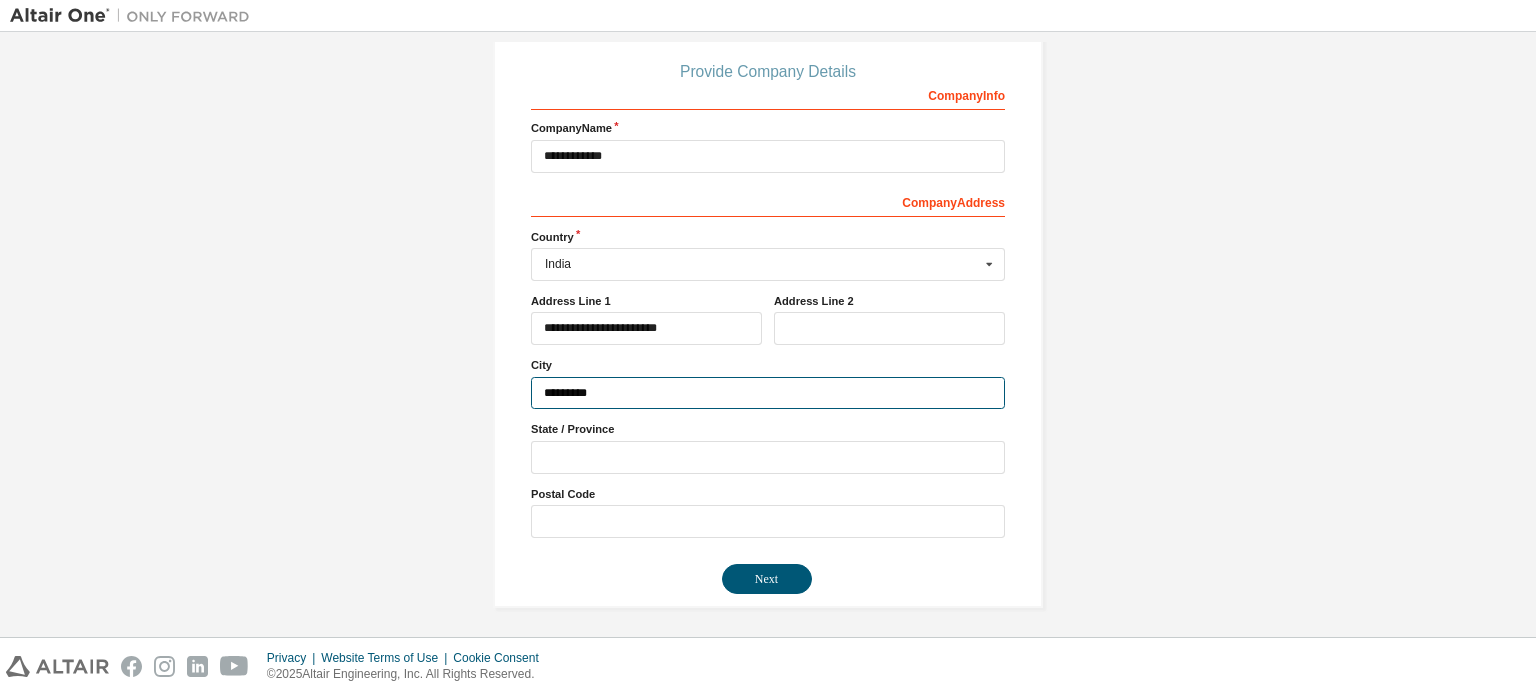 type on "*********" 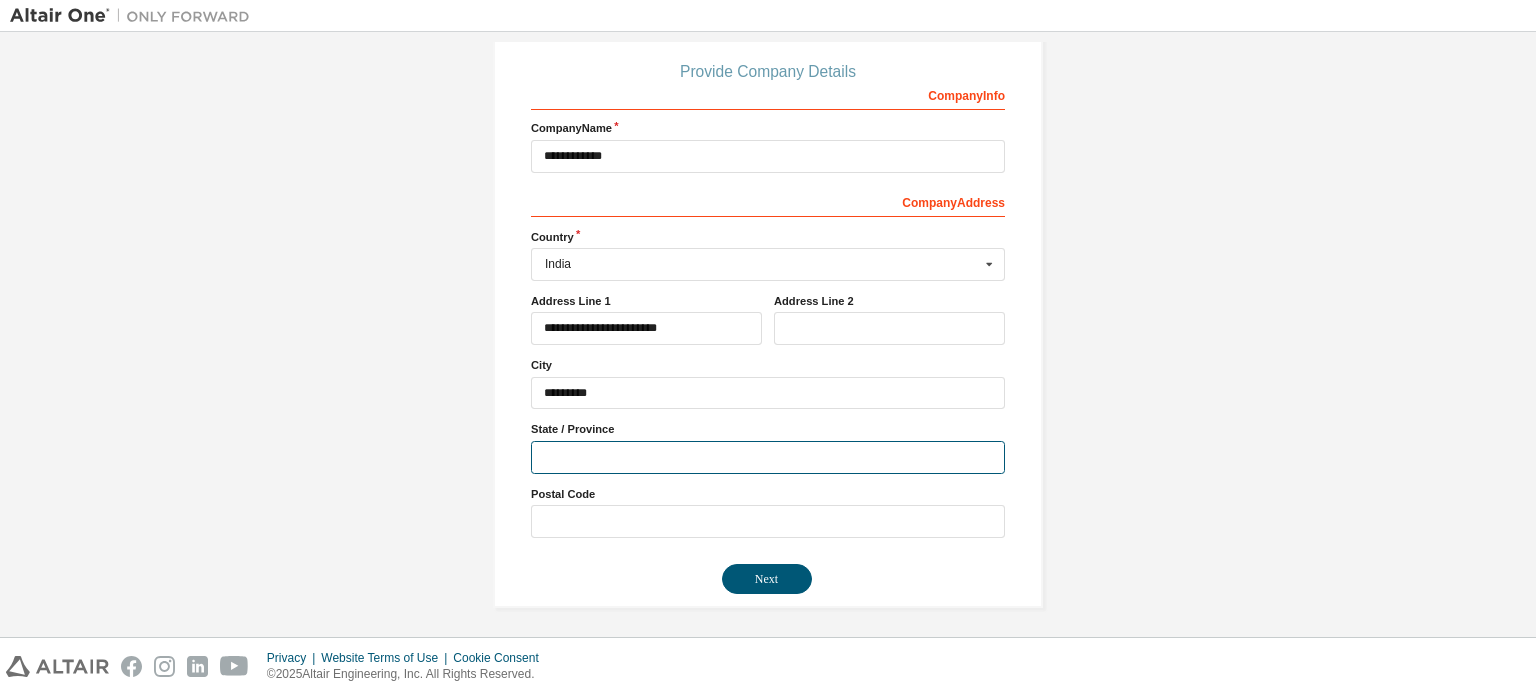 click at bounding box center [768, 457] 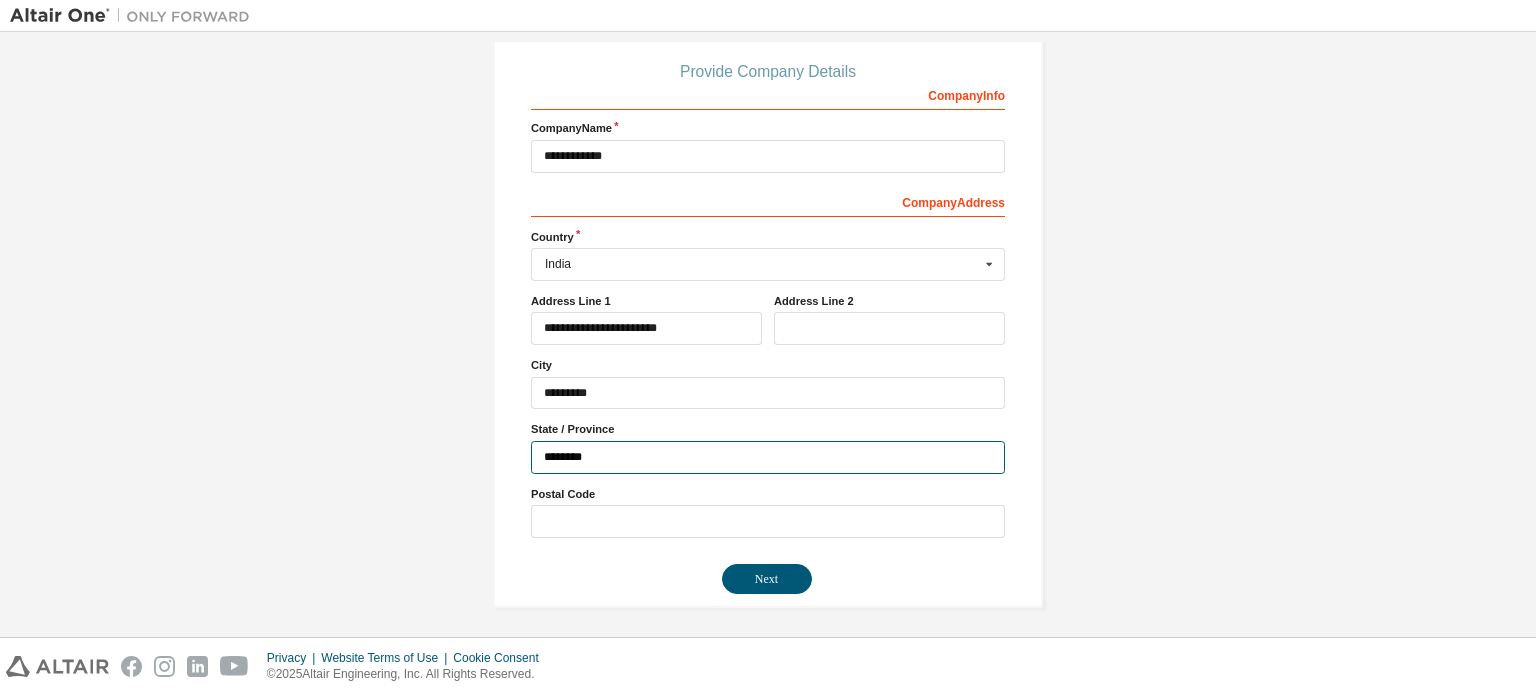 type on "********" 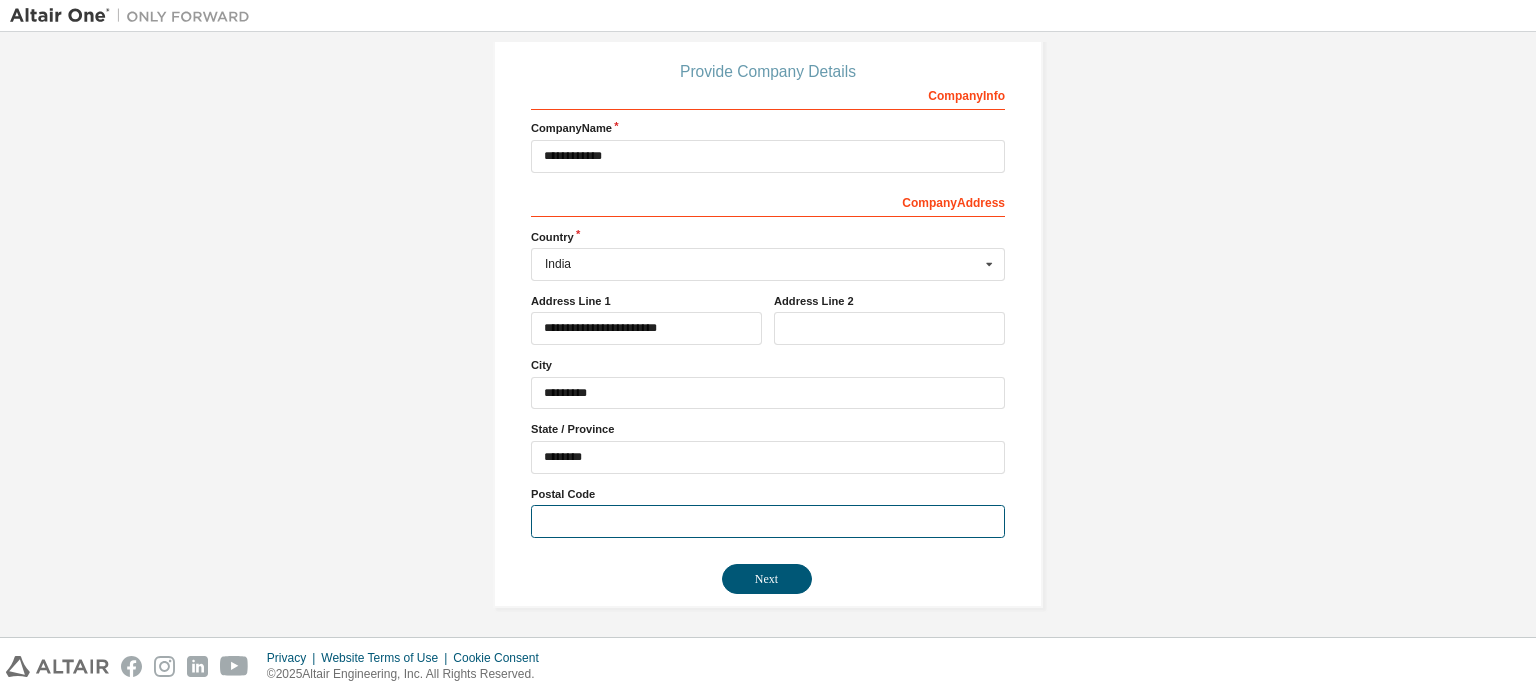 click at bounding box center (768, 521) 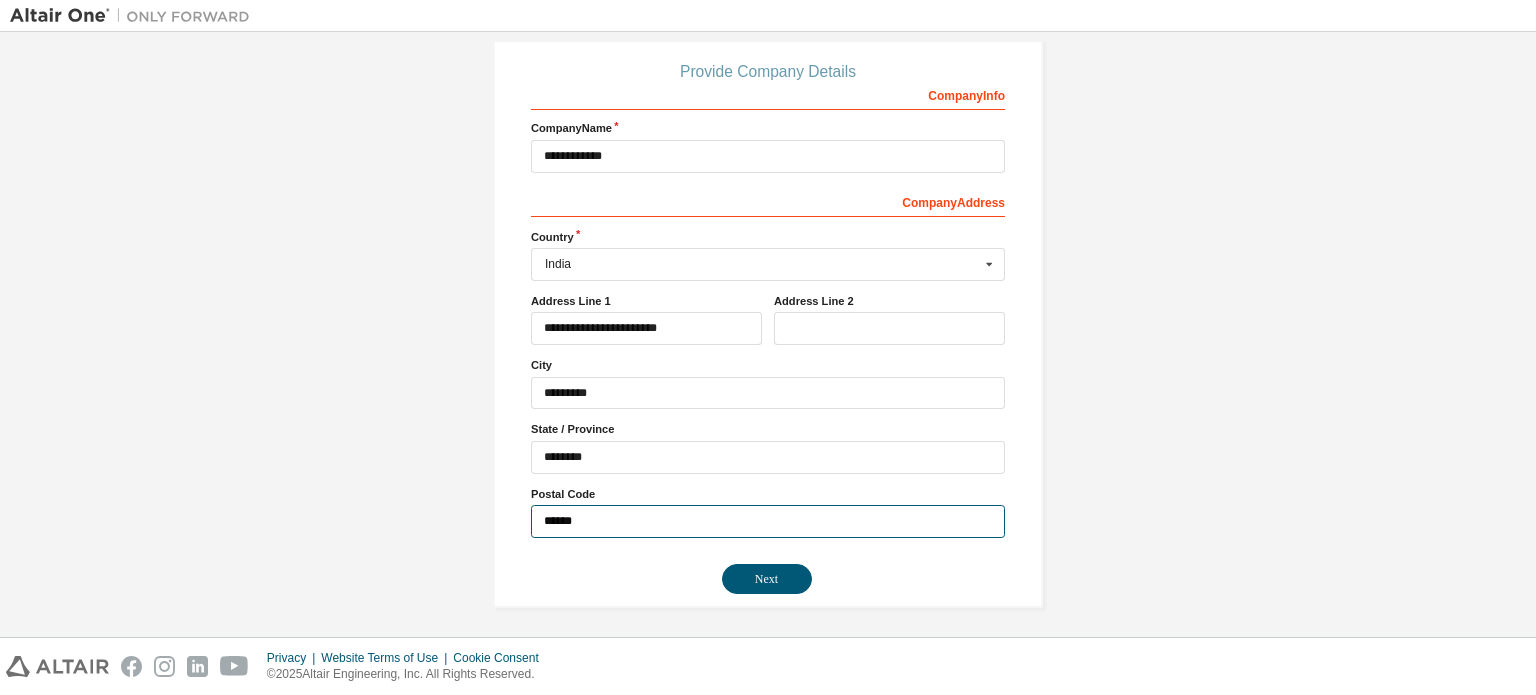 type on "******" 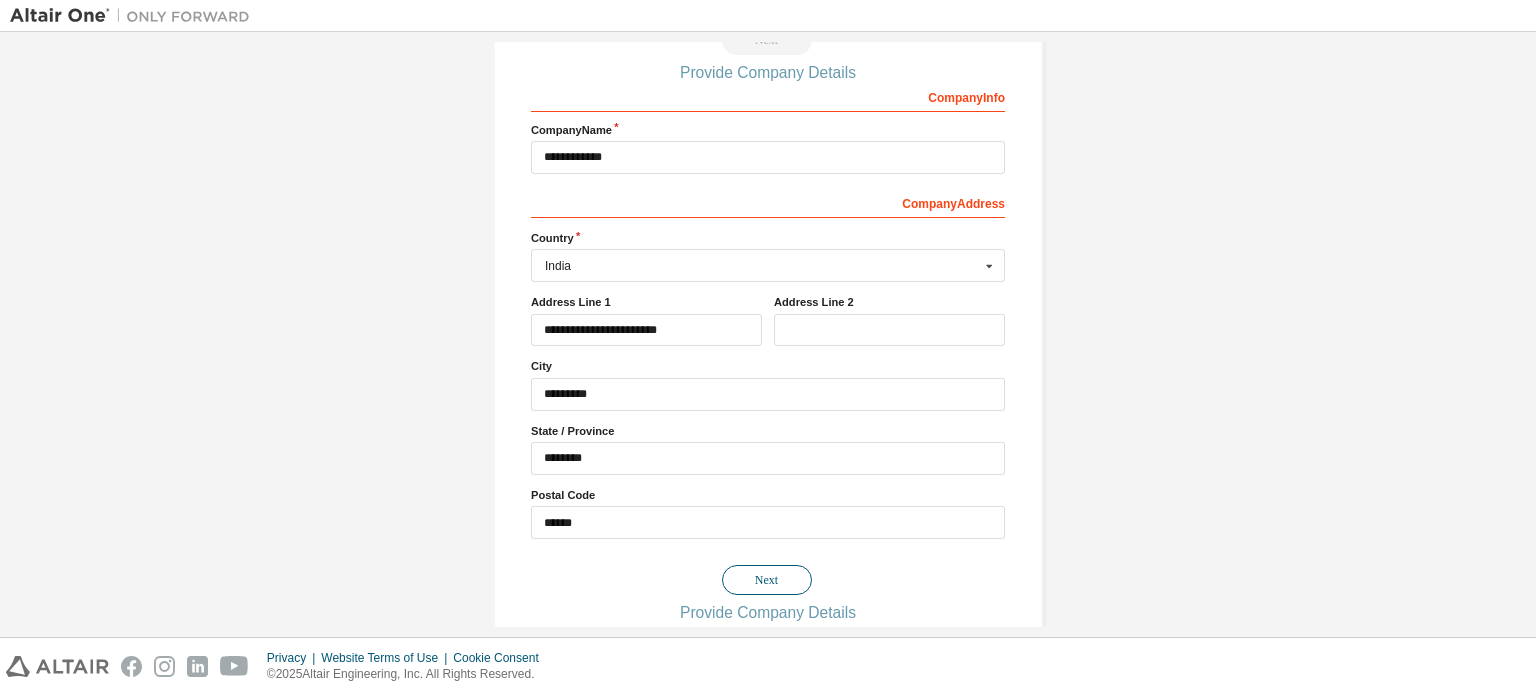 click on "Next" at bounding box center [767, 580] 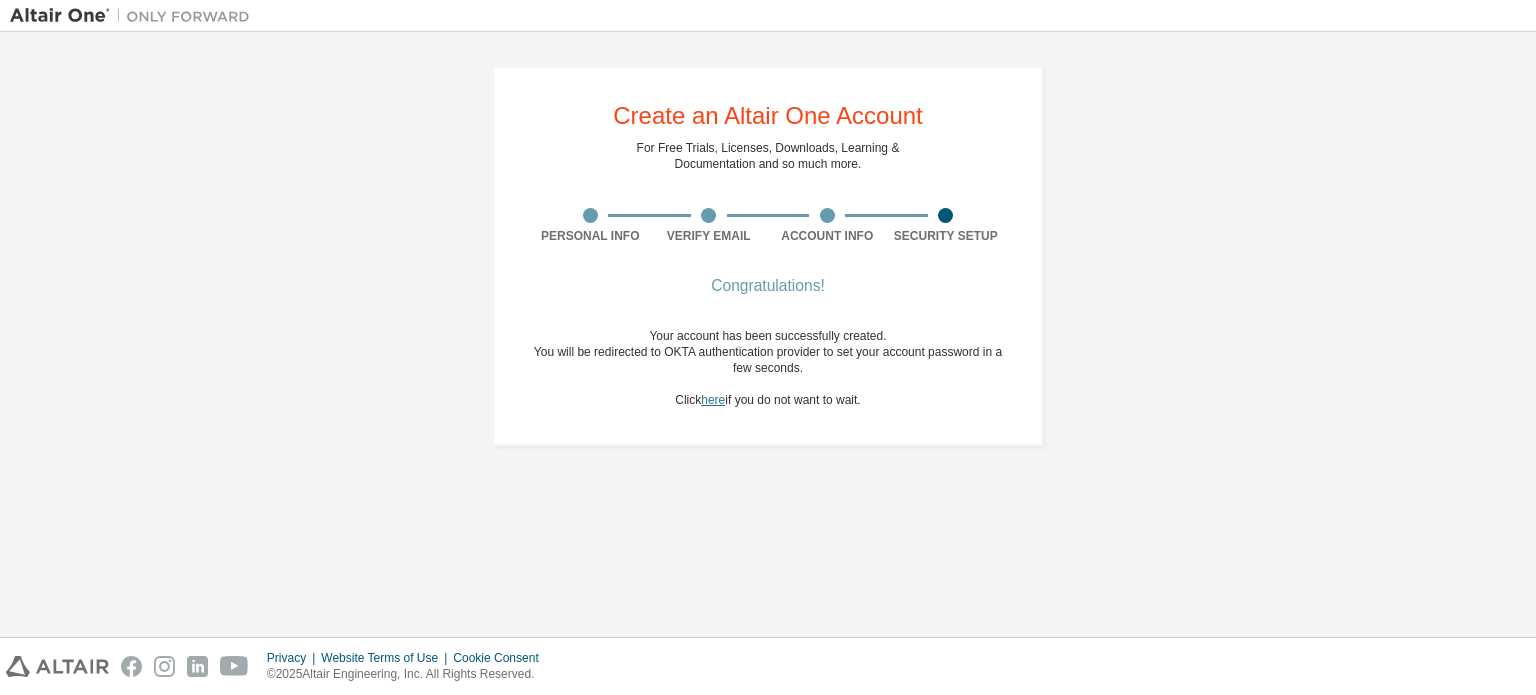 click on "here" at bounding box center [713, 400] 